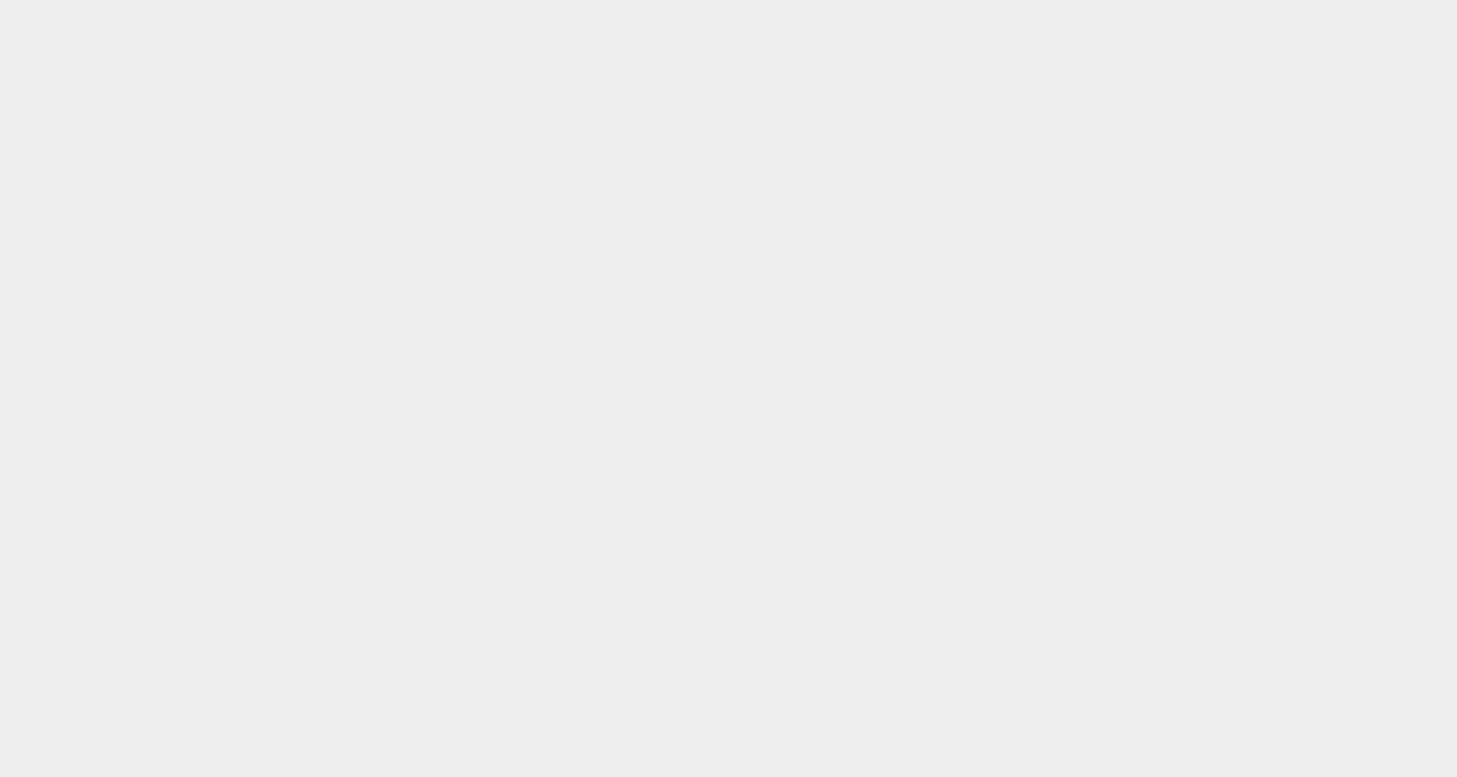scroll, scrollTop: 0, scrollLeft: 0, axis: both 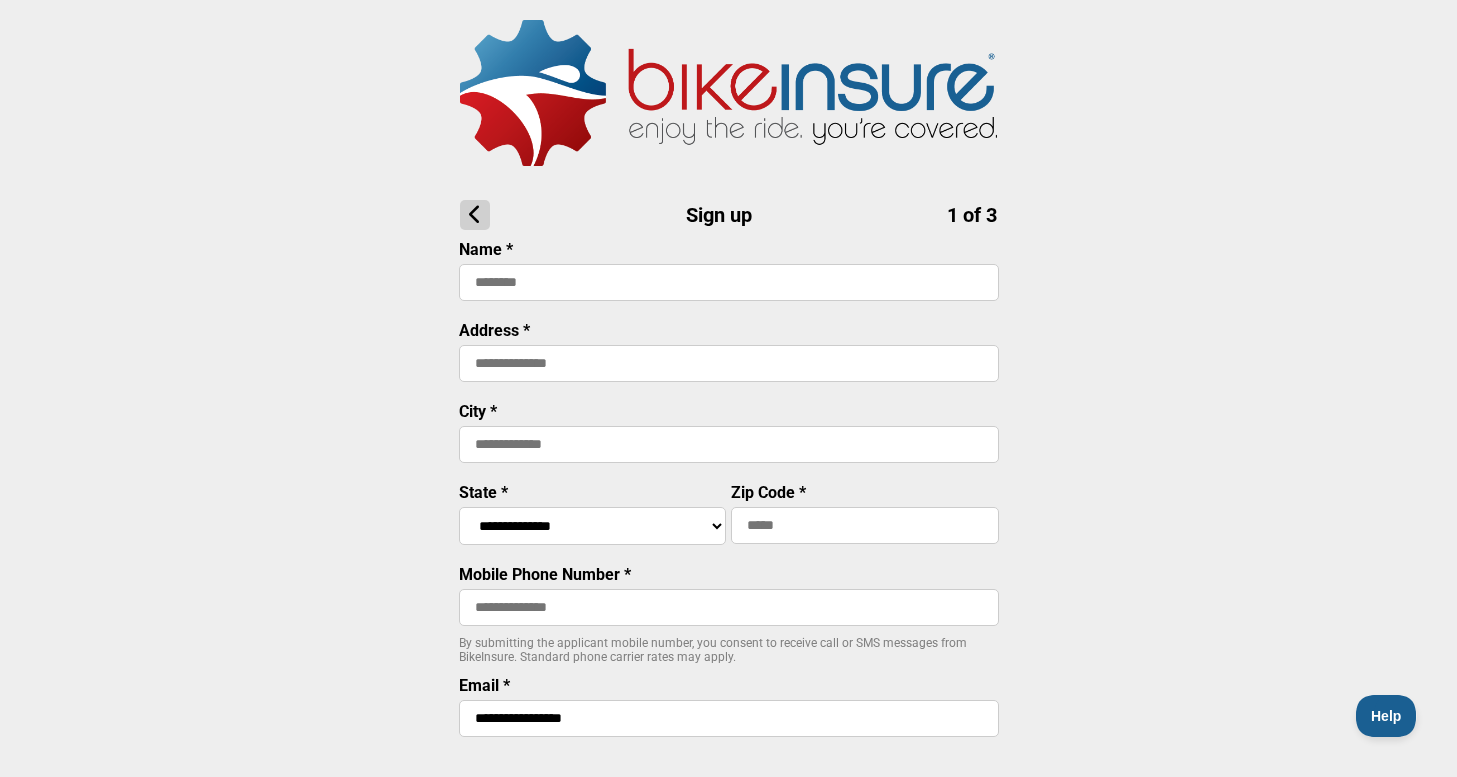 click at bounding box center [729, 282] 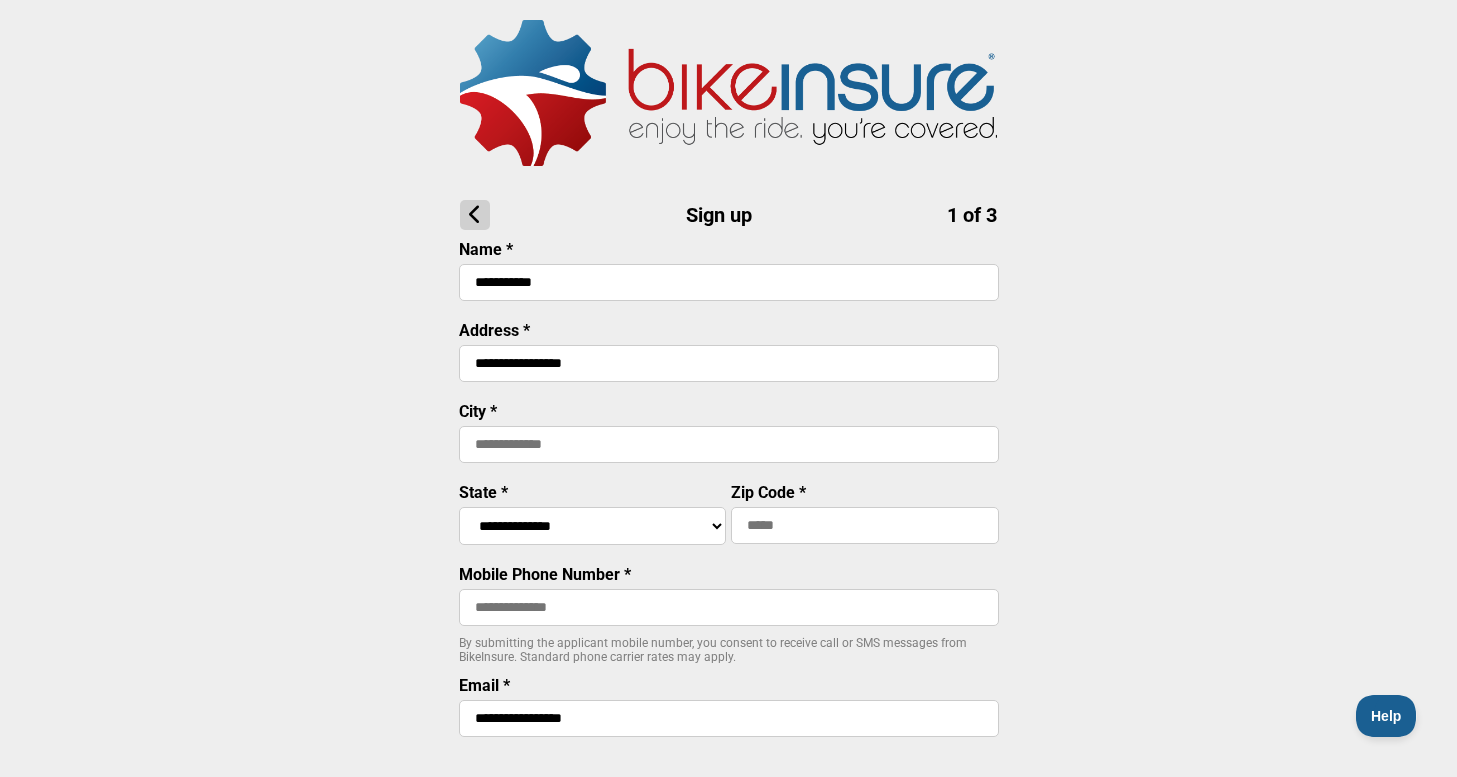 type on "**********" 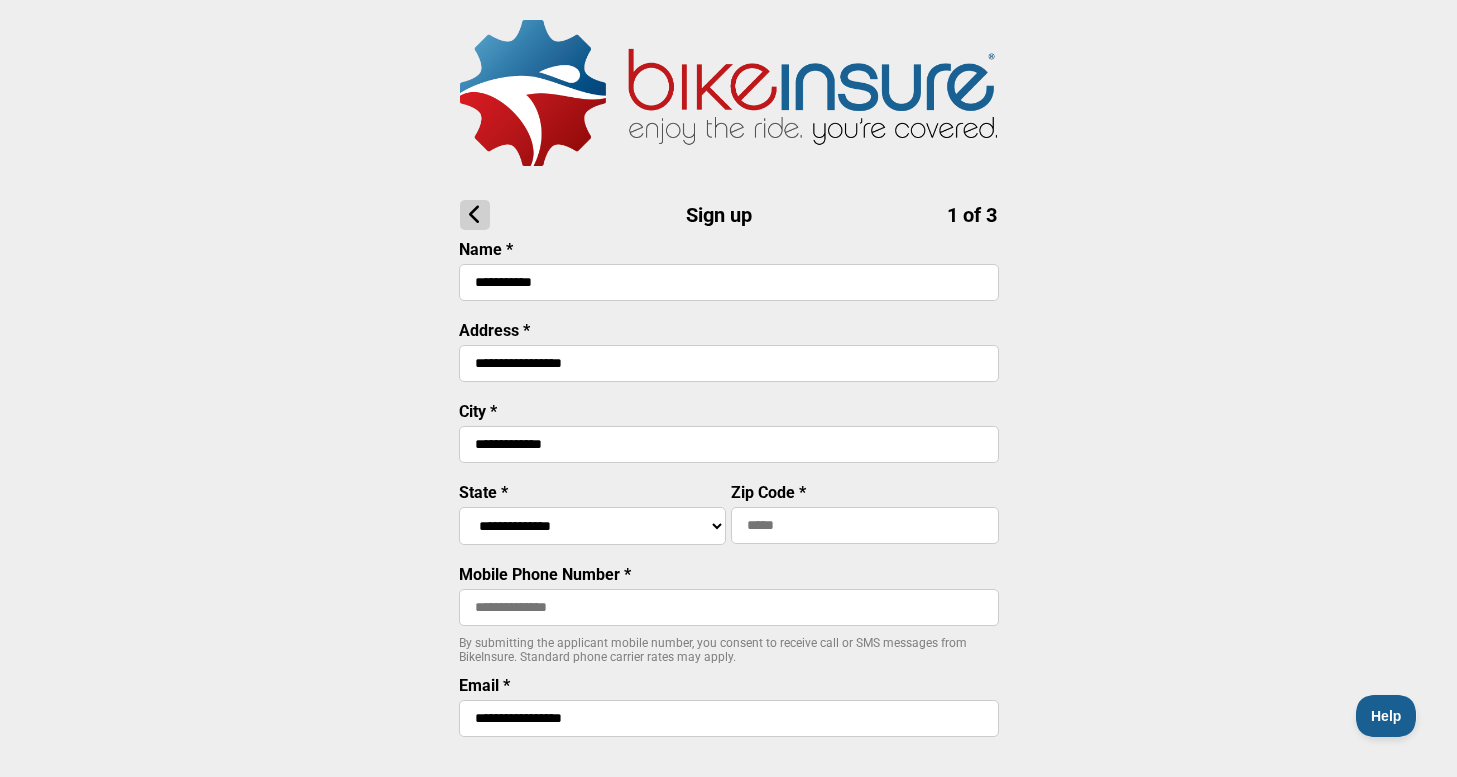 select on "****" 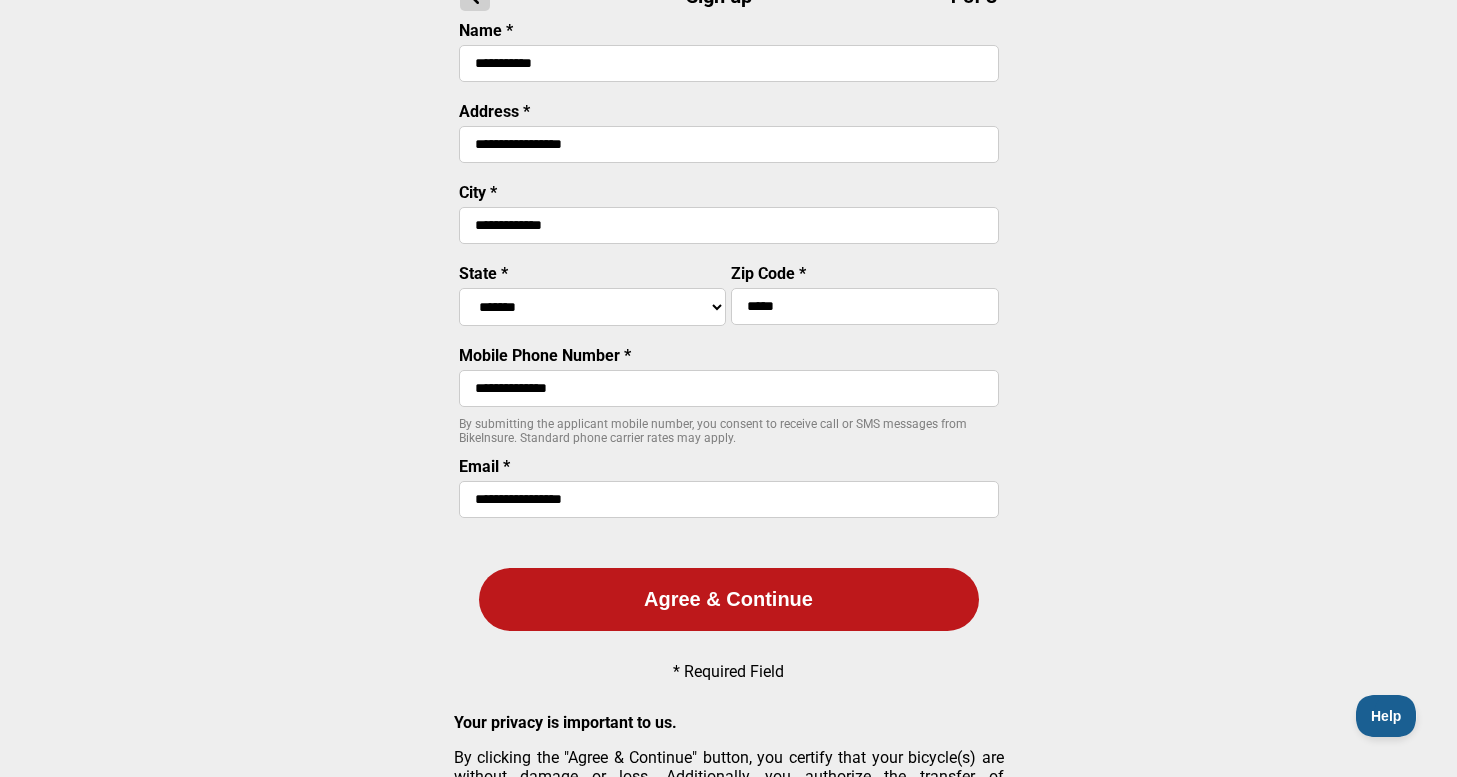 scroll, scrollTop: 242, scrollLeft: 0, axis: vertical 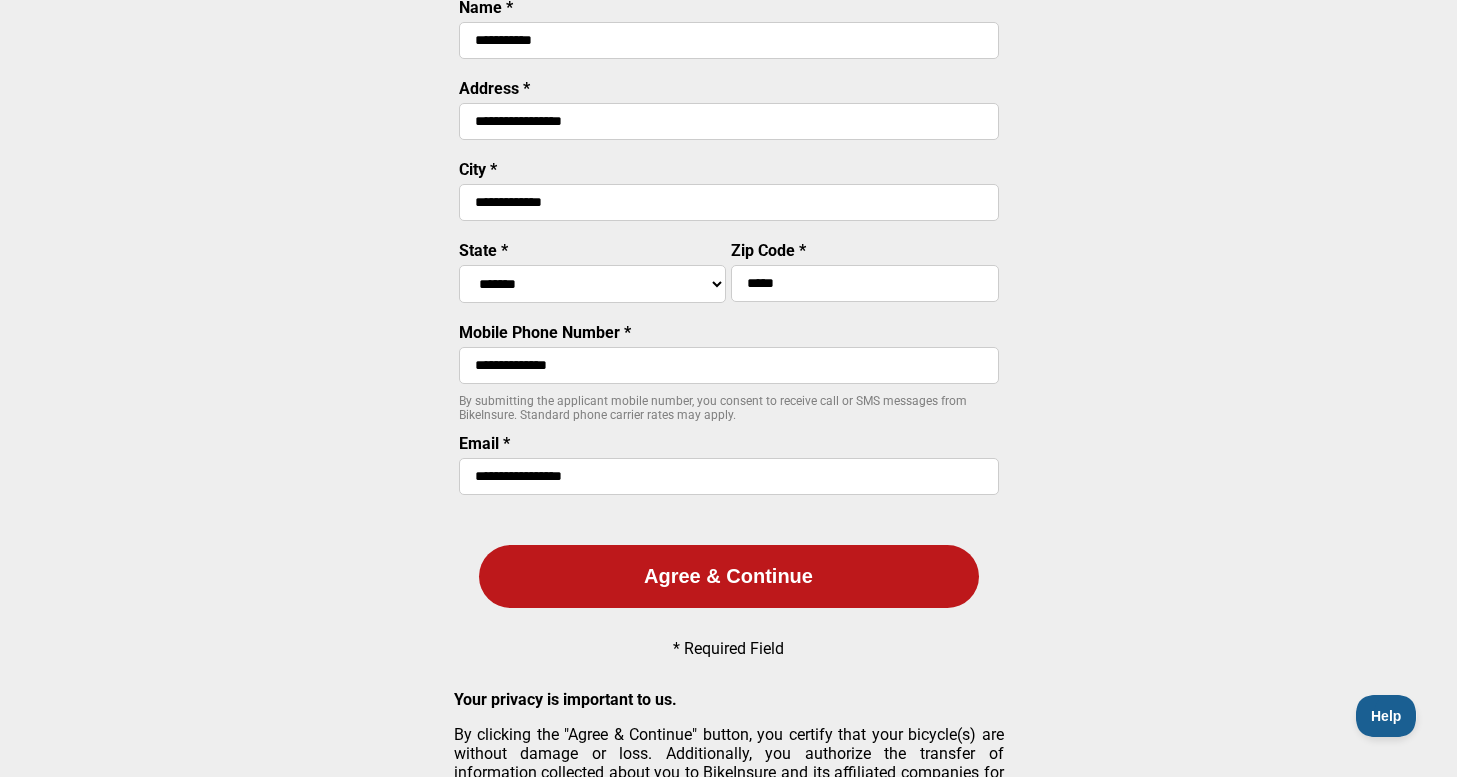 click on "Agree & Continue" at bounding box center [729, 576] 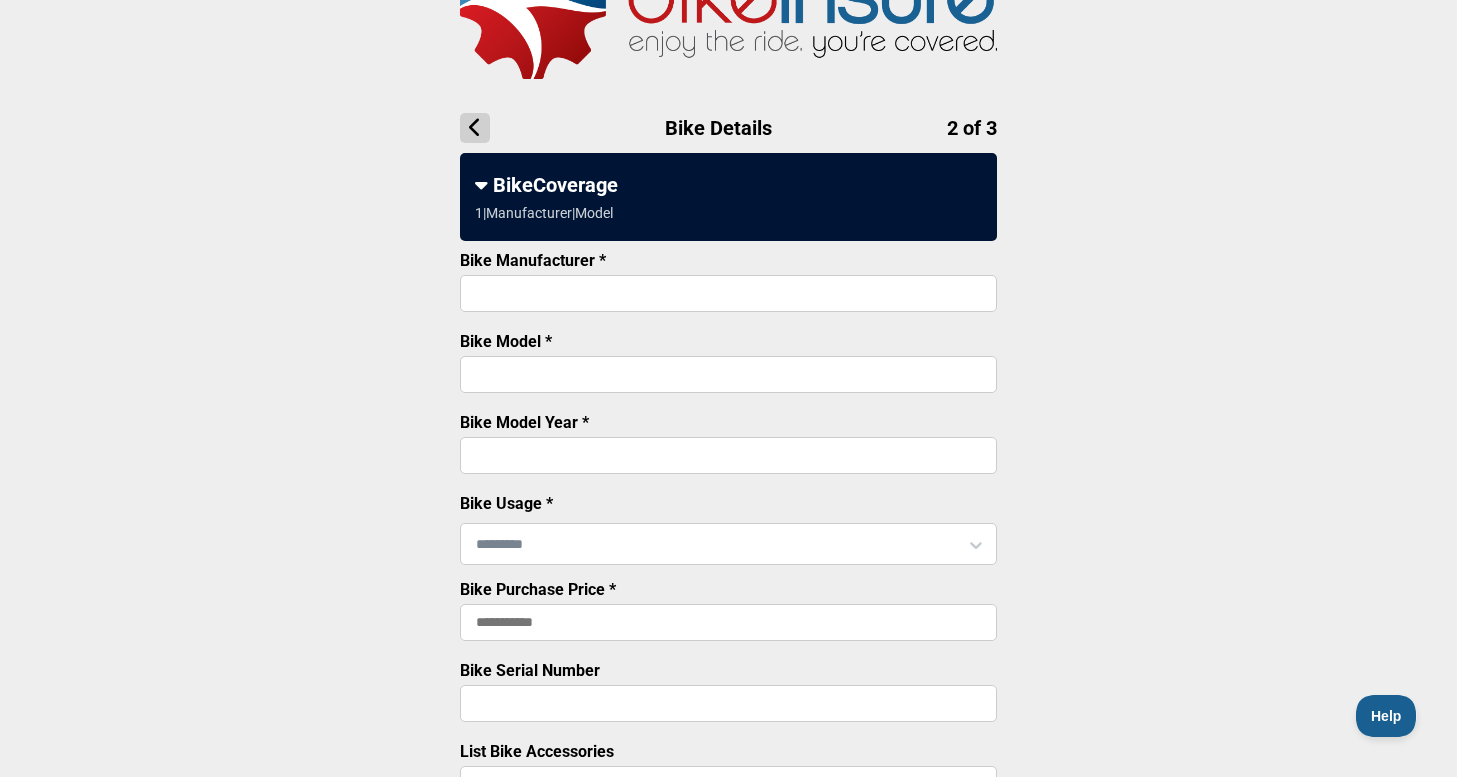 scroll, scrollTop: 0, scrollLeft: 0, axis: both 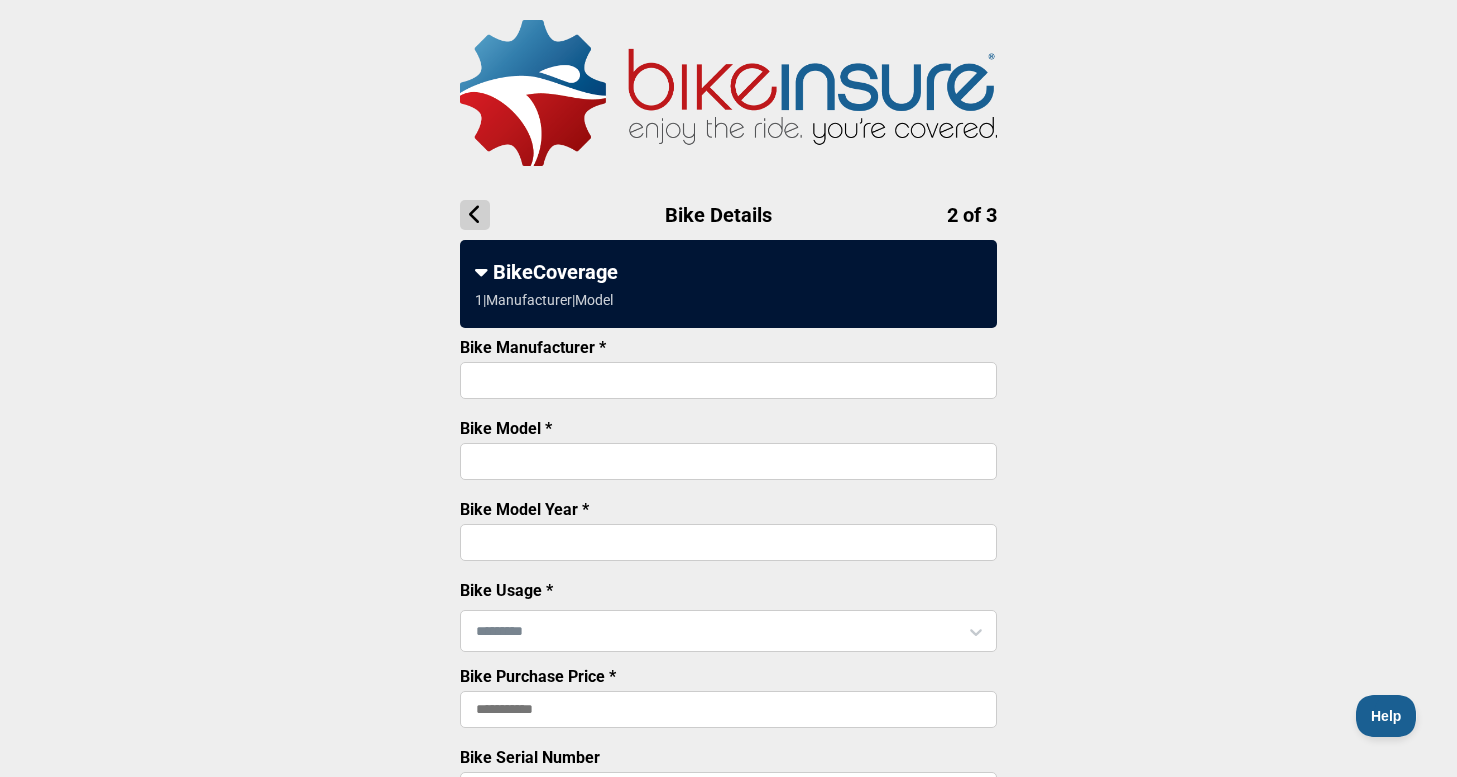 click on "Bike Manufacturer   *" at bounding box center [728, 380] 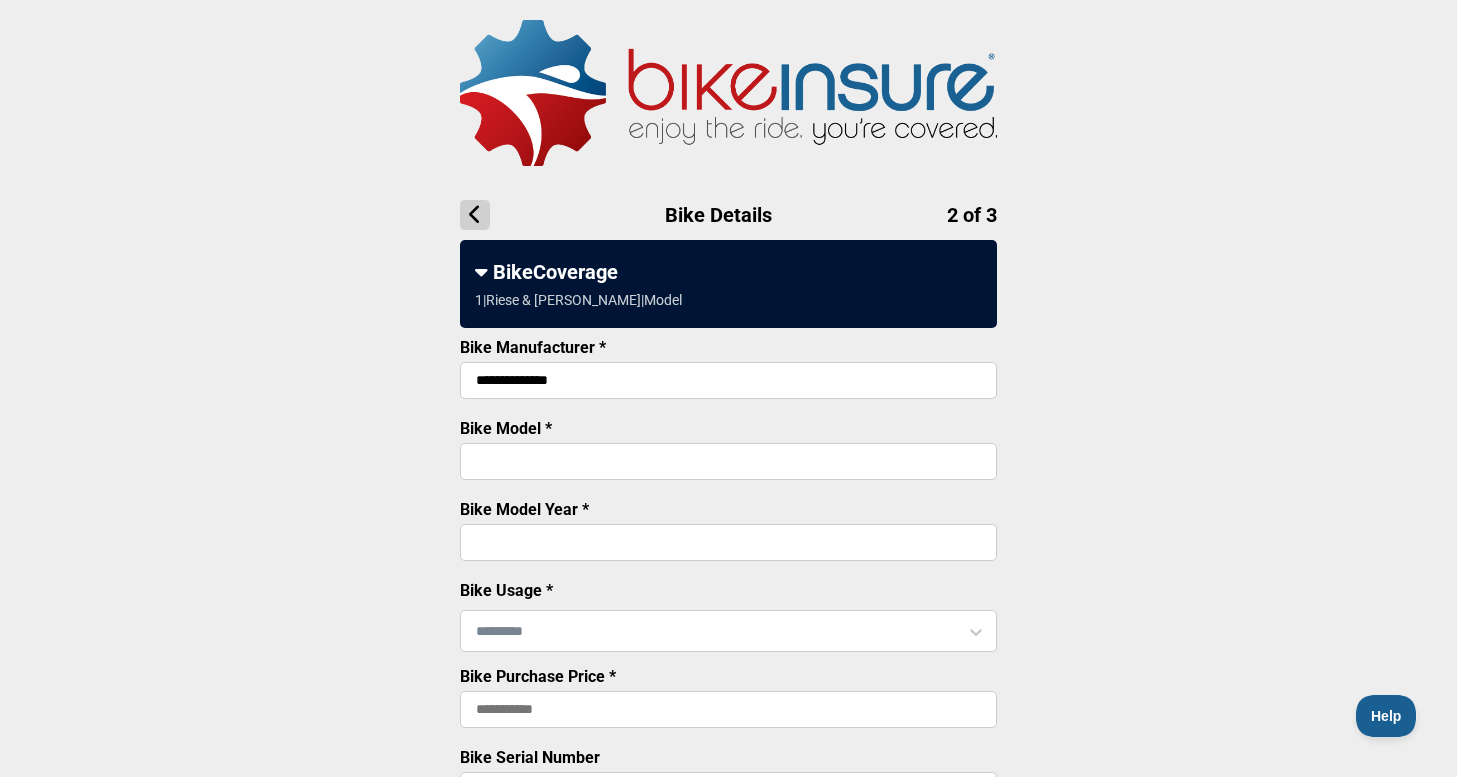 click on "Bike Model   *" at bounding box center (728, 461) 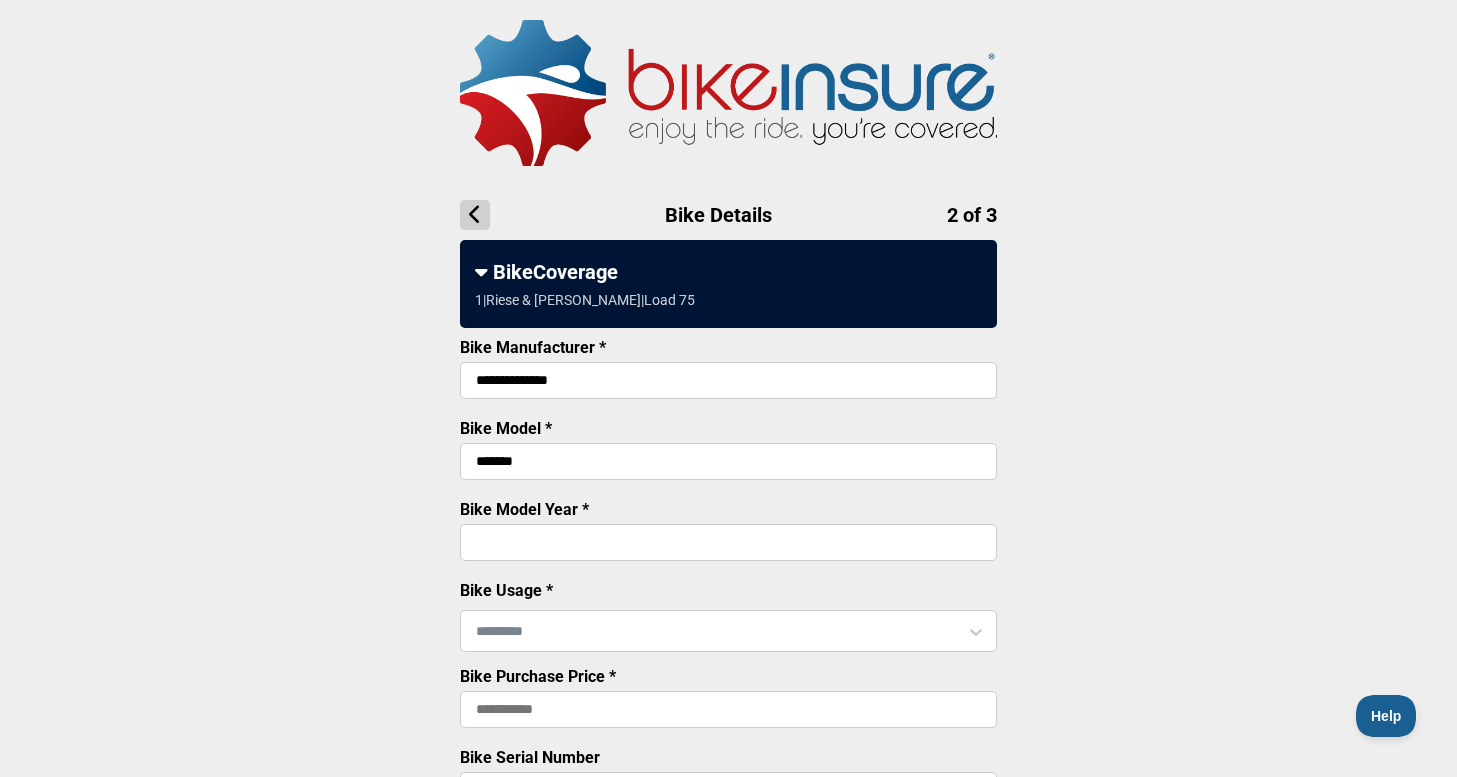 click on "*******" at bounding box center (728, 461) 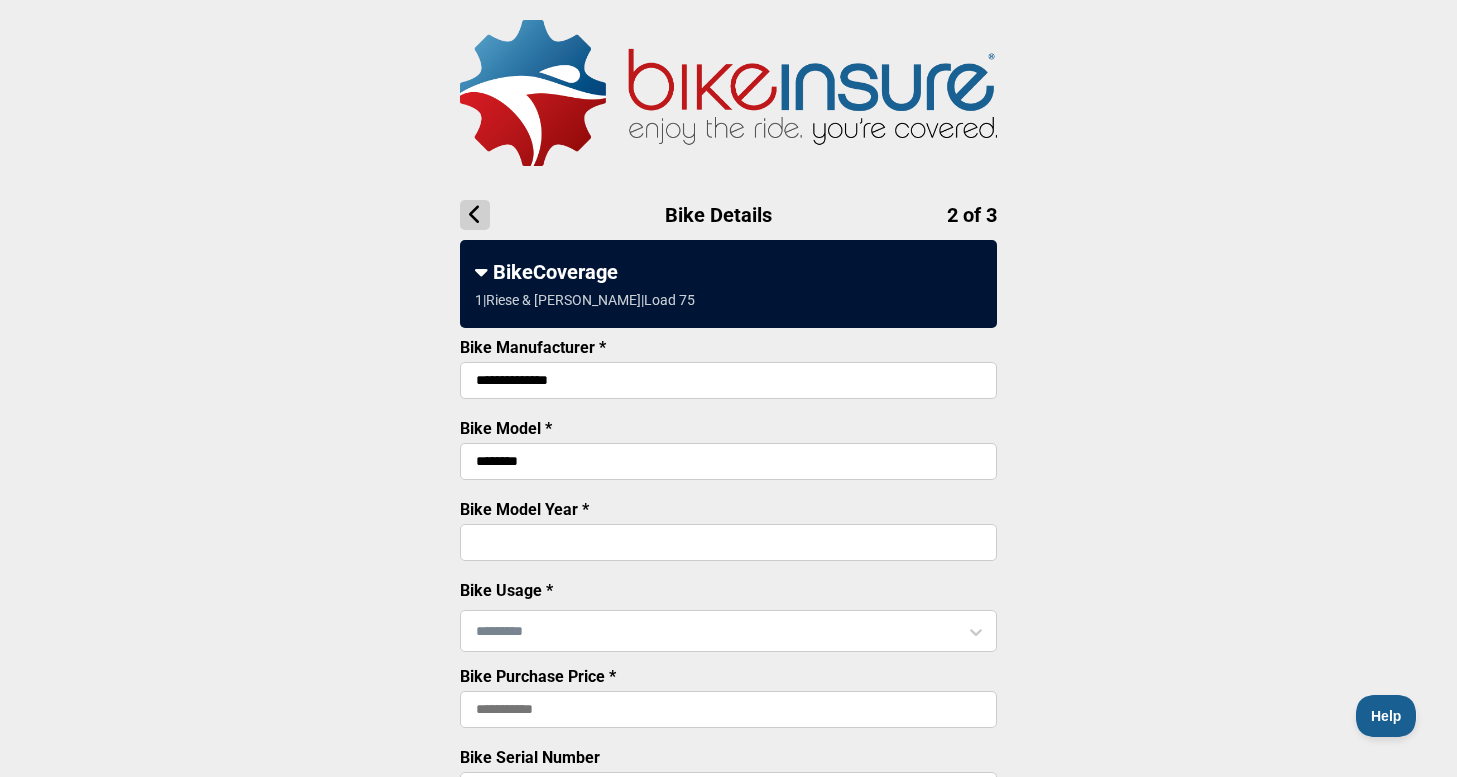 type on "********" 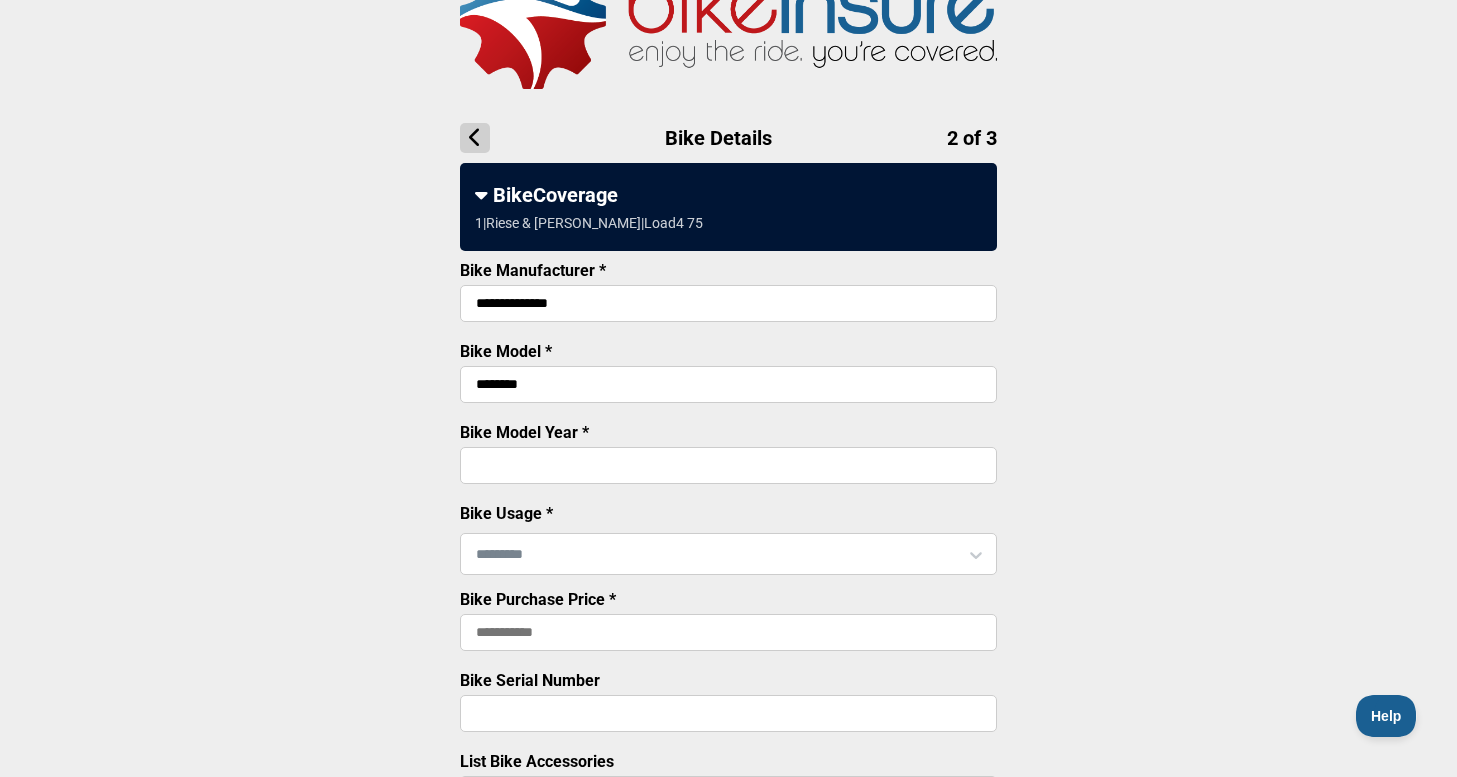 scroll, scrollTop: 85, scrollLeft: 0, axis: vertical 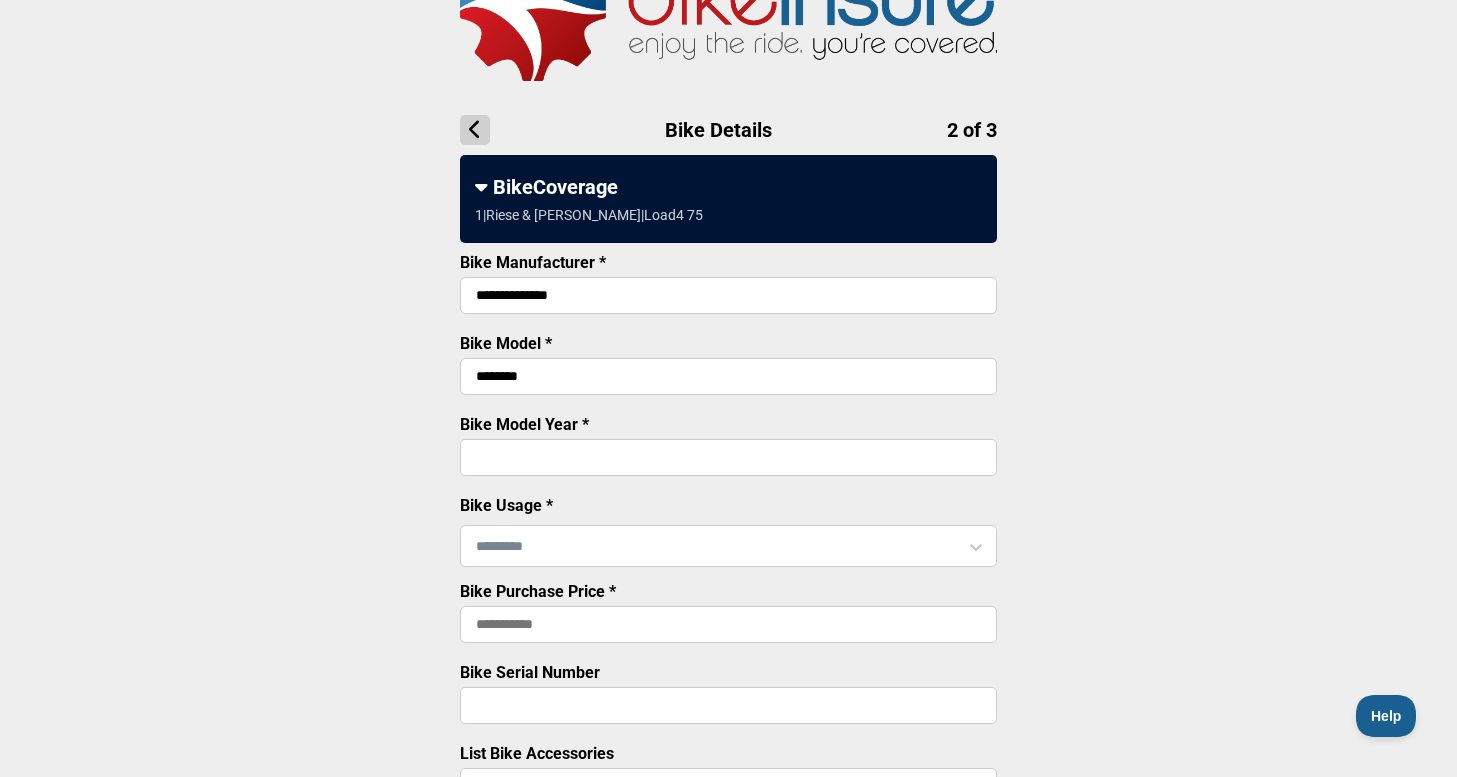 type on "****" 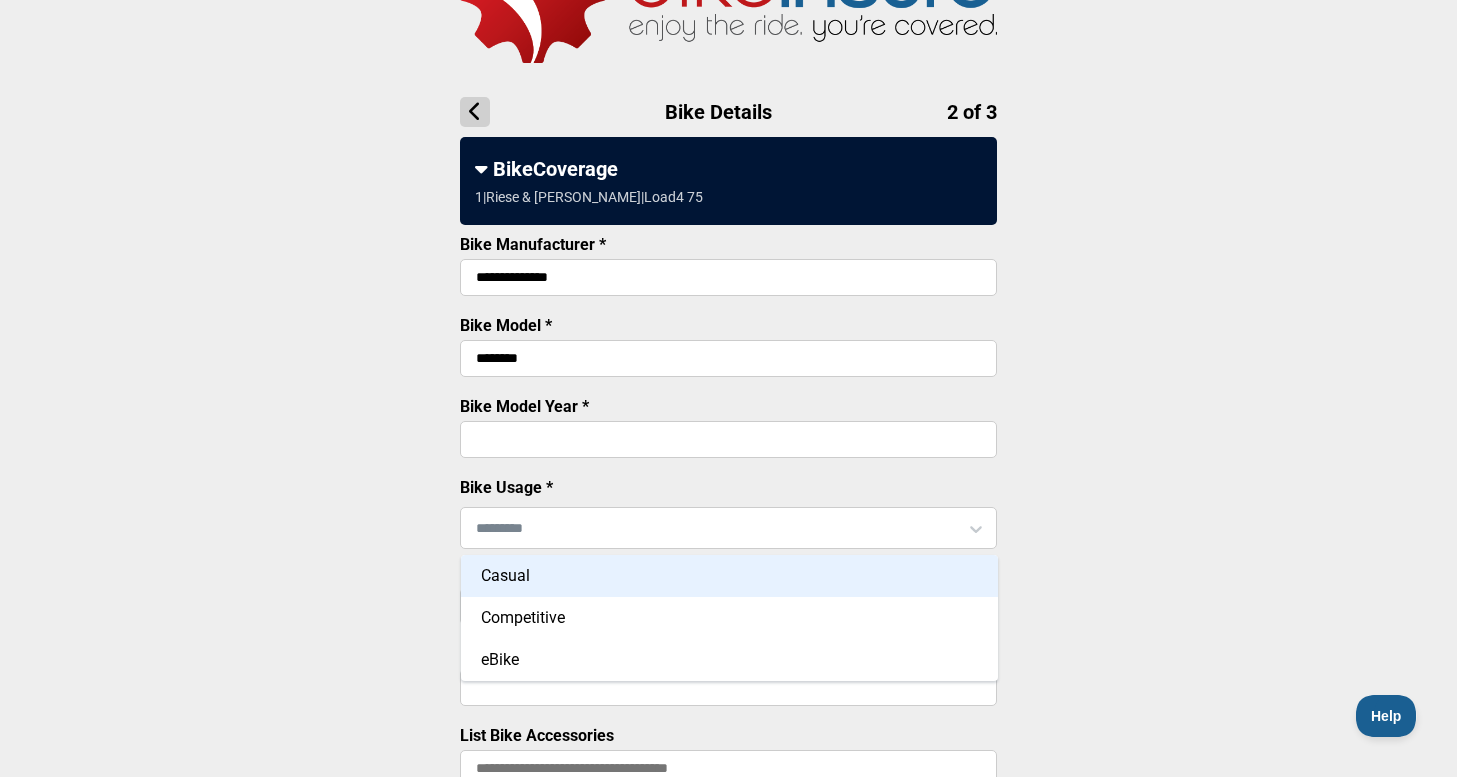 scroll, scrollTop: 110, scrollLeft: 0, axis: vertical 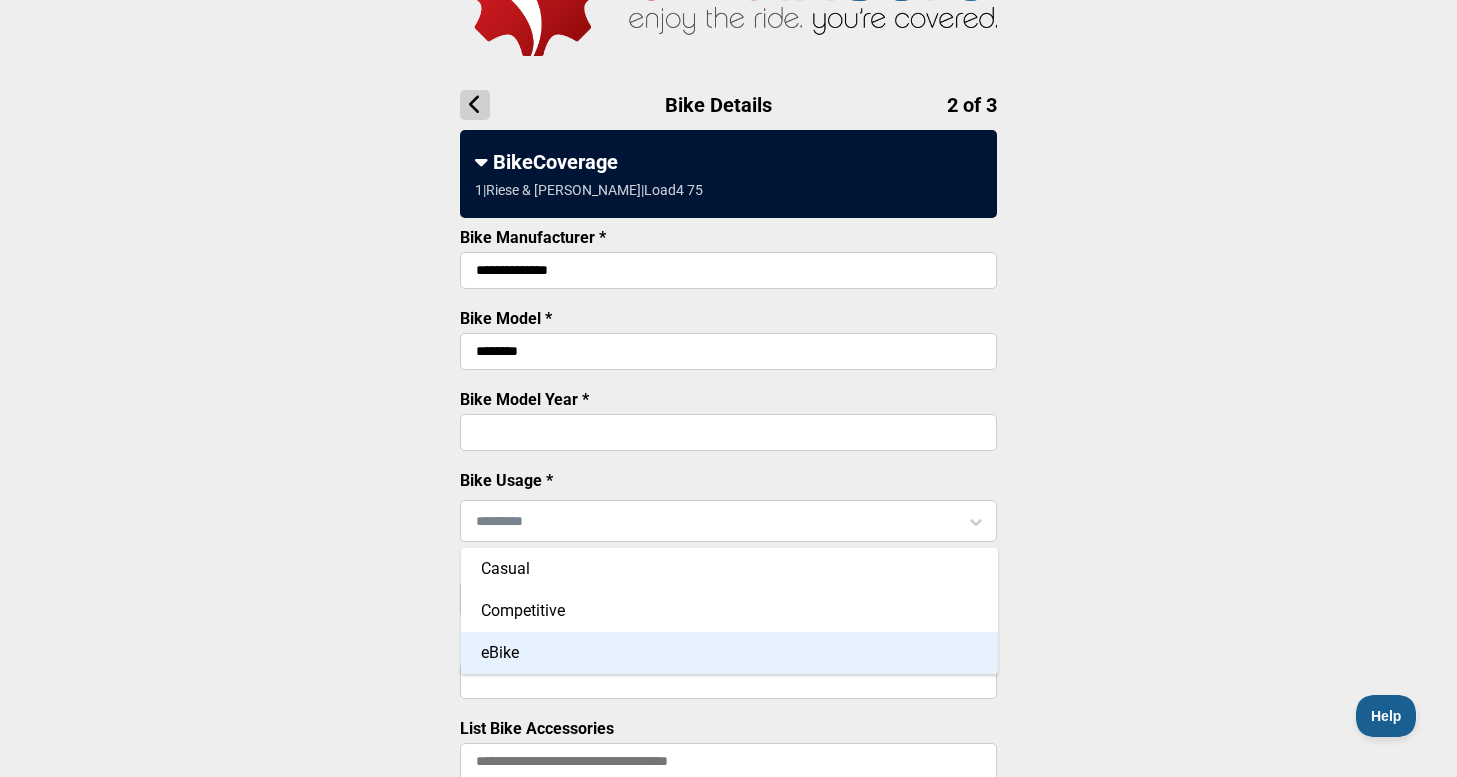click on "eBike" at bounding box center [729, 653] 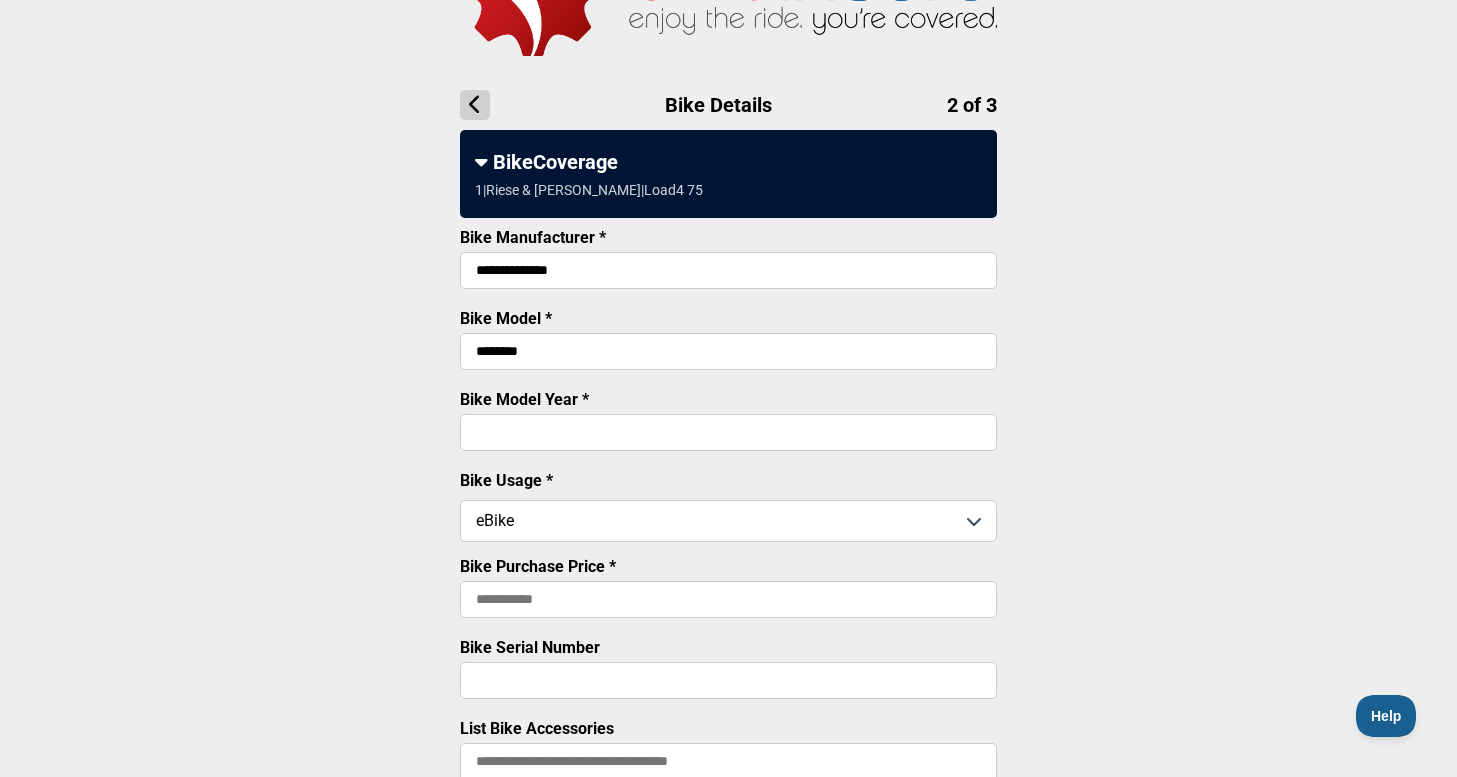 scroll, scrollTop: 197, scrollLeft: 0, axis: vertical 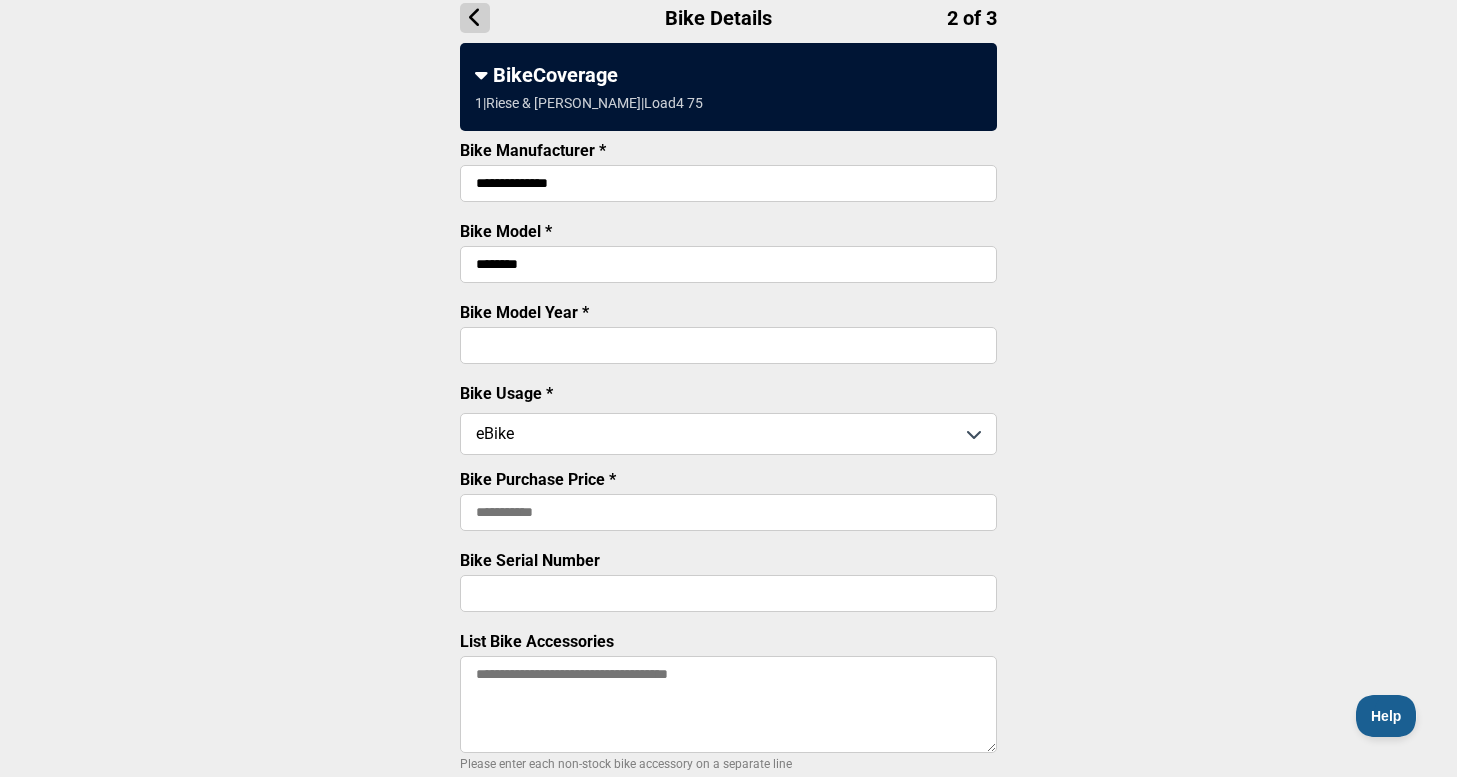click on "Bike Purchase Price   *" at bounding box center (728, 512) 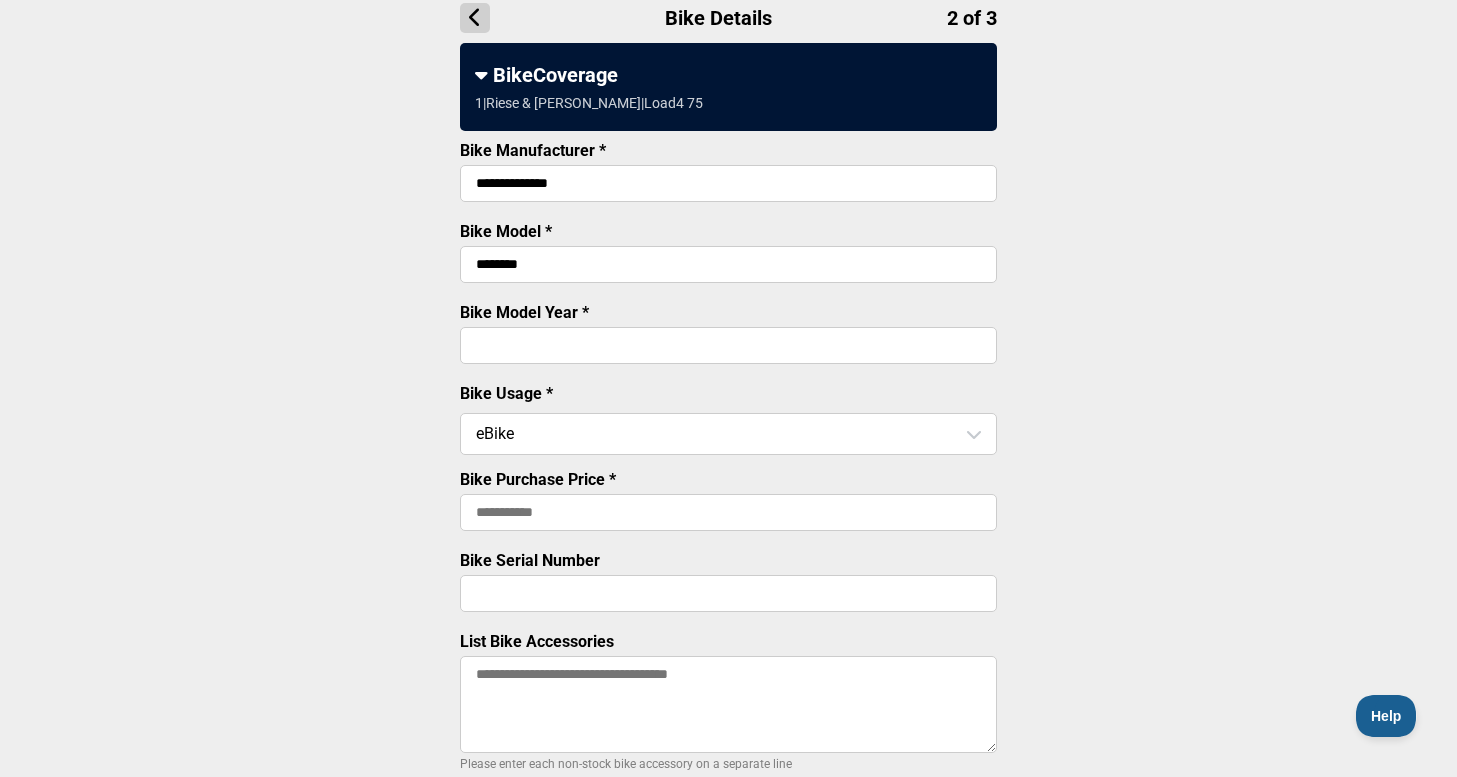 click on "**********" at bounding box center [728, 534] 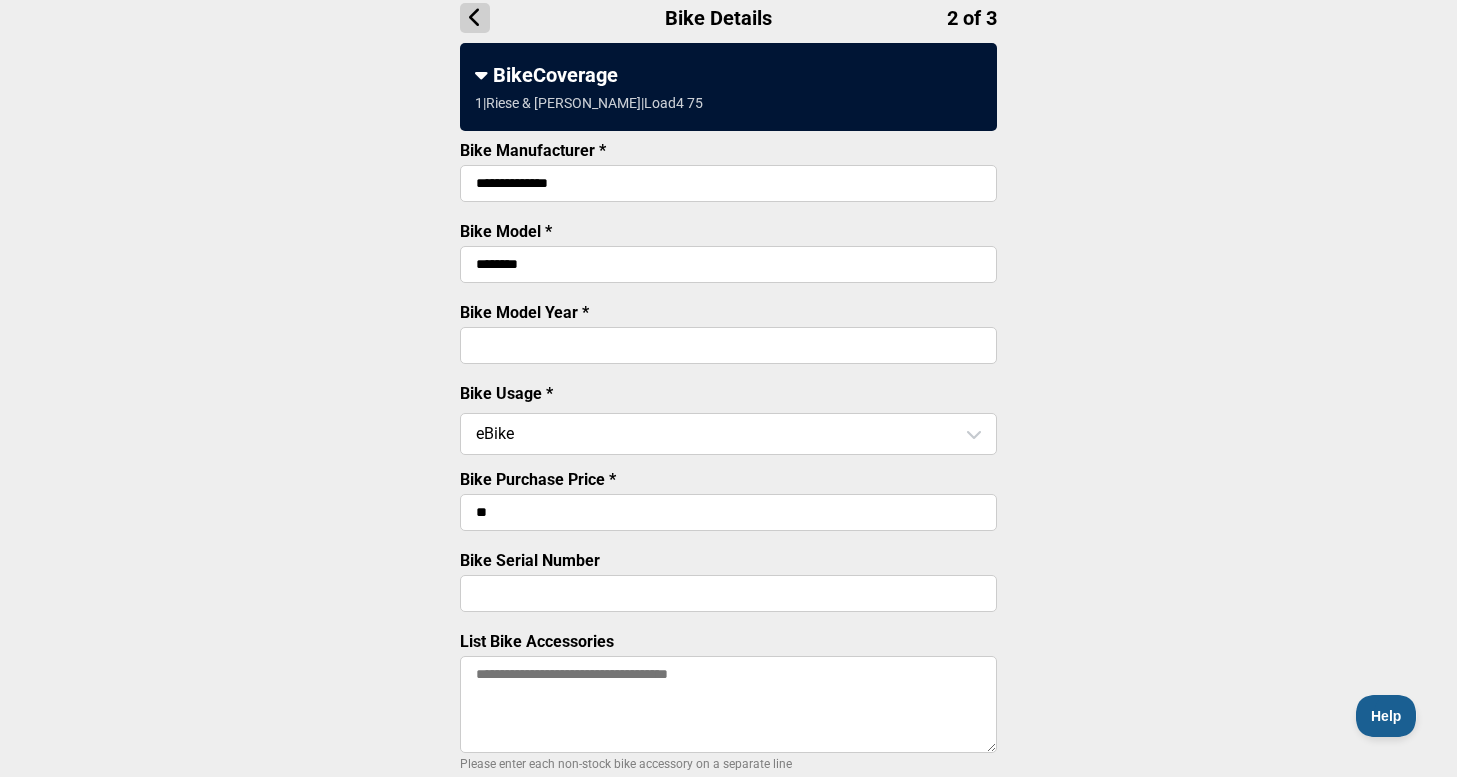 type on "*" 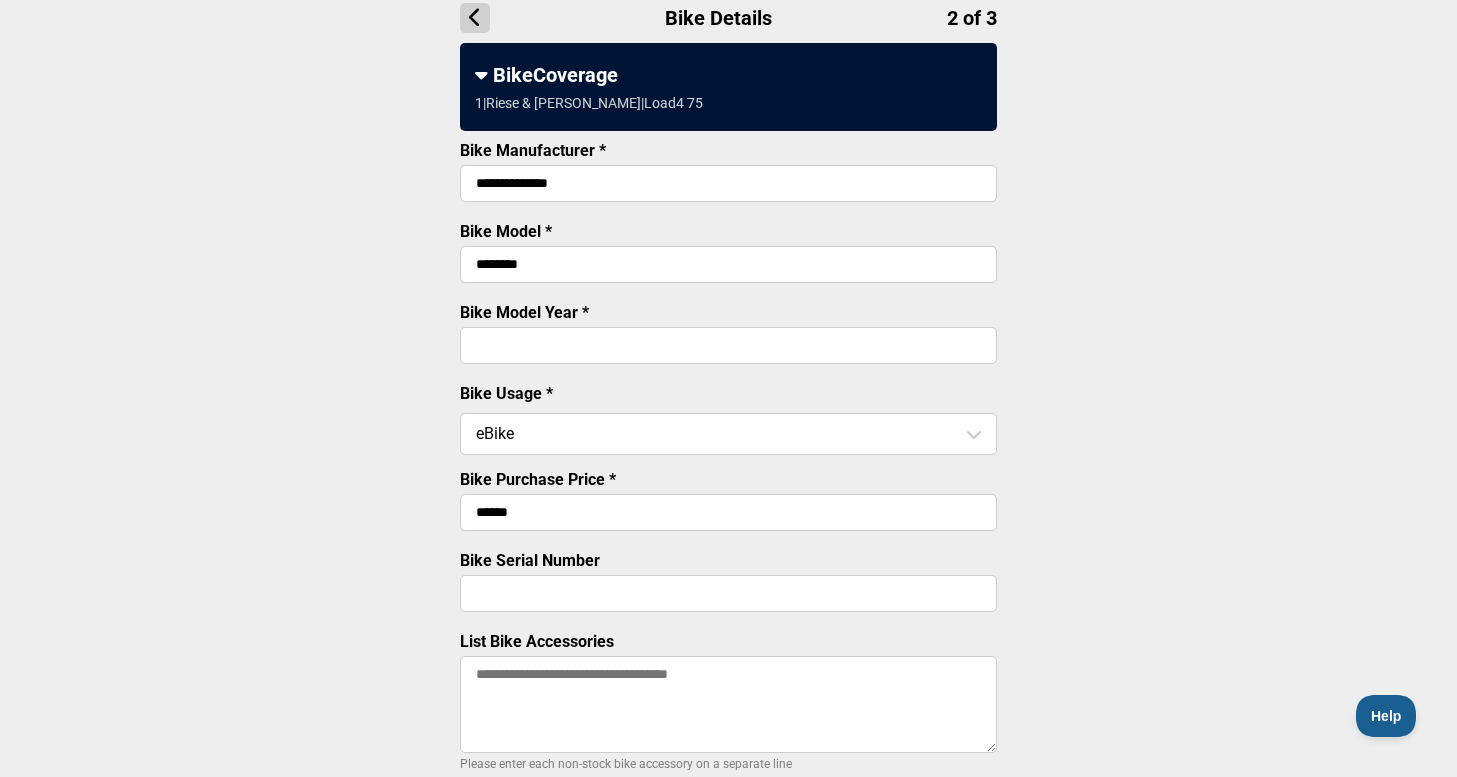 type on "******" 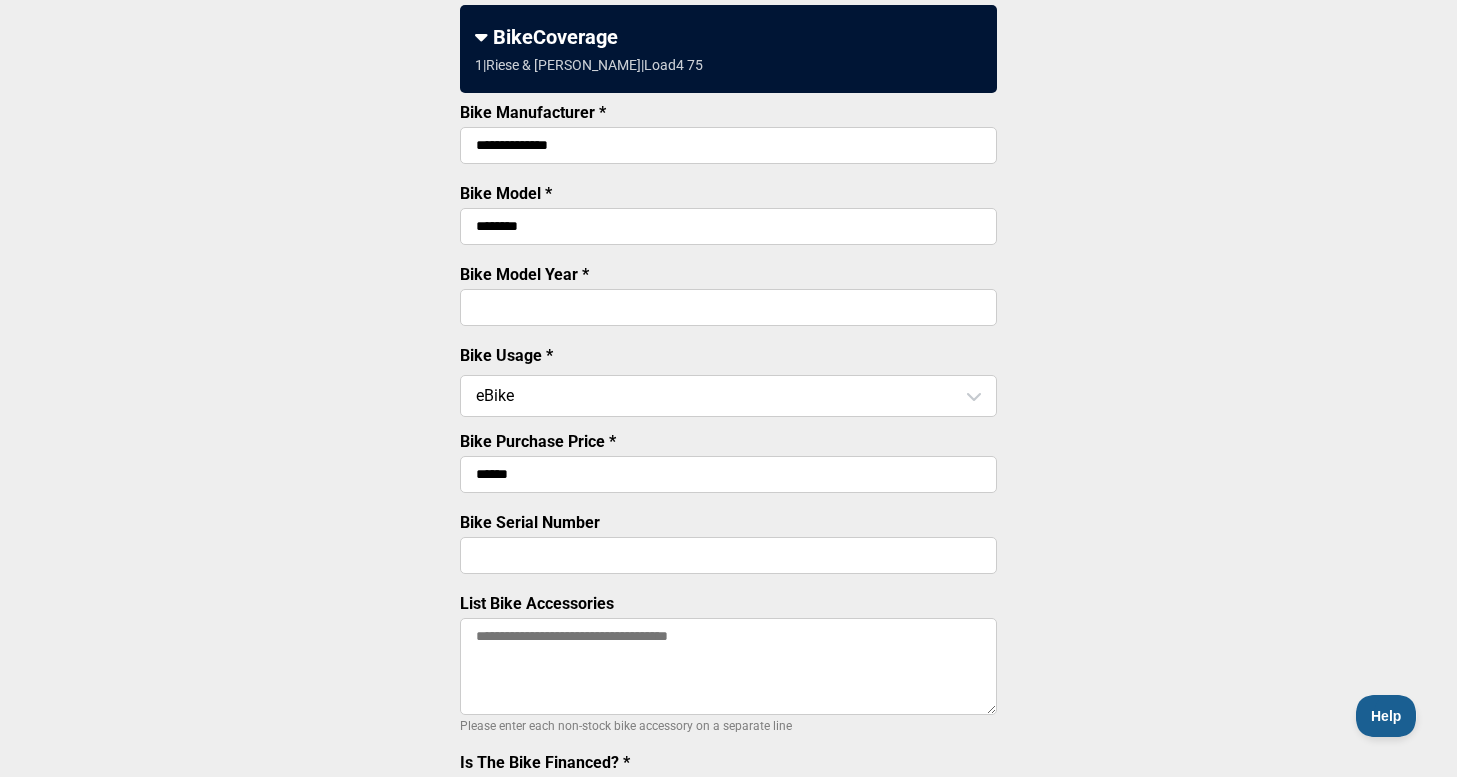 scroll, scrollTop: 281, scrollLeft: 0, axis: vertical 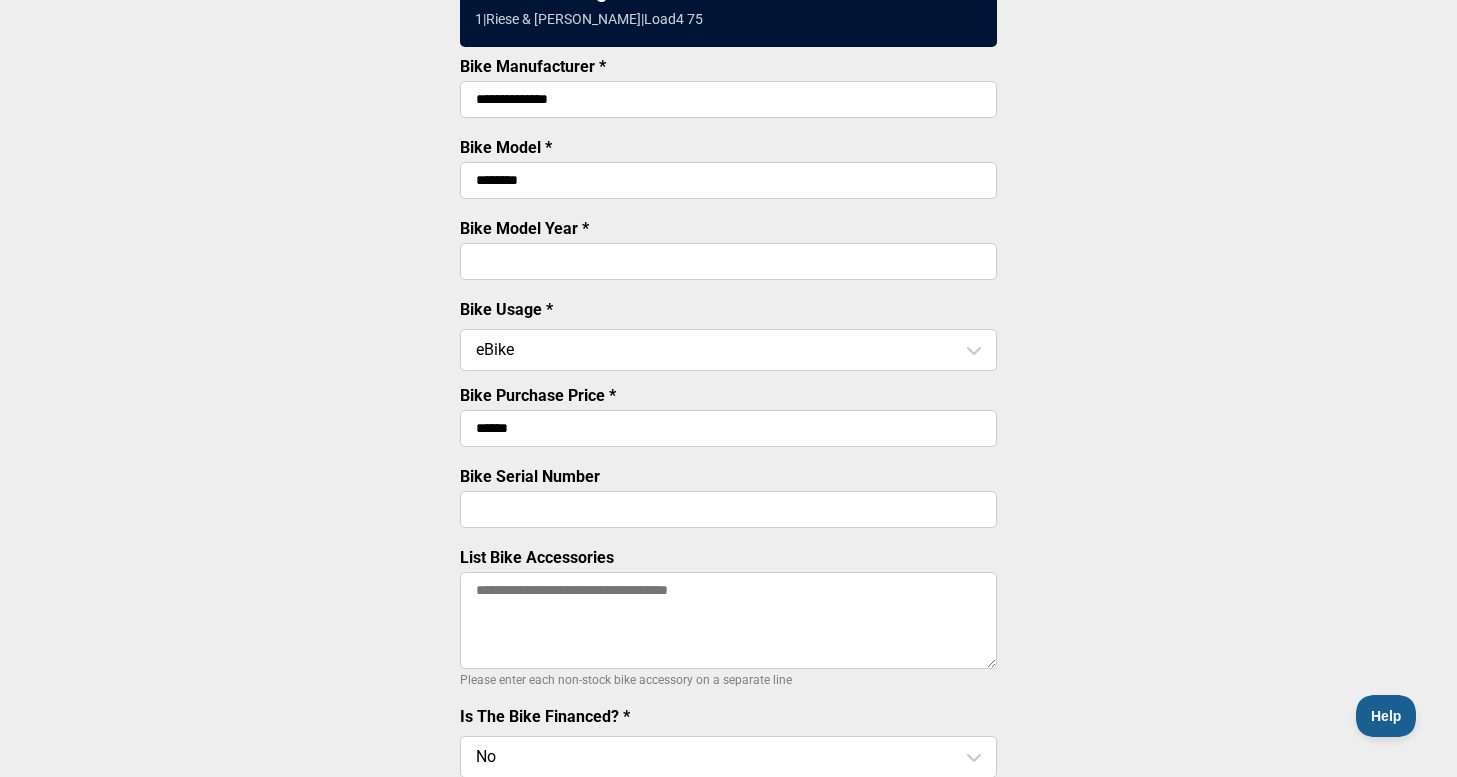 click on "Bike Serial Number" at bounding box center (728, 509) 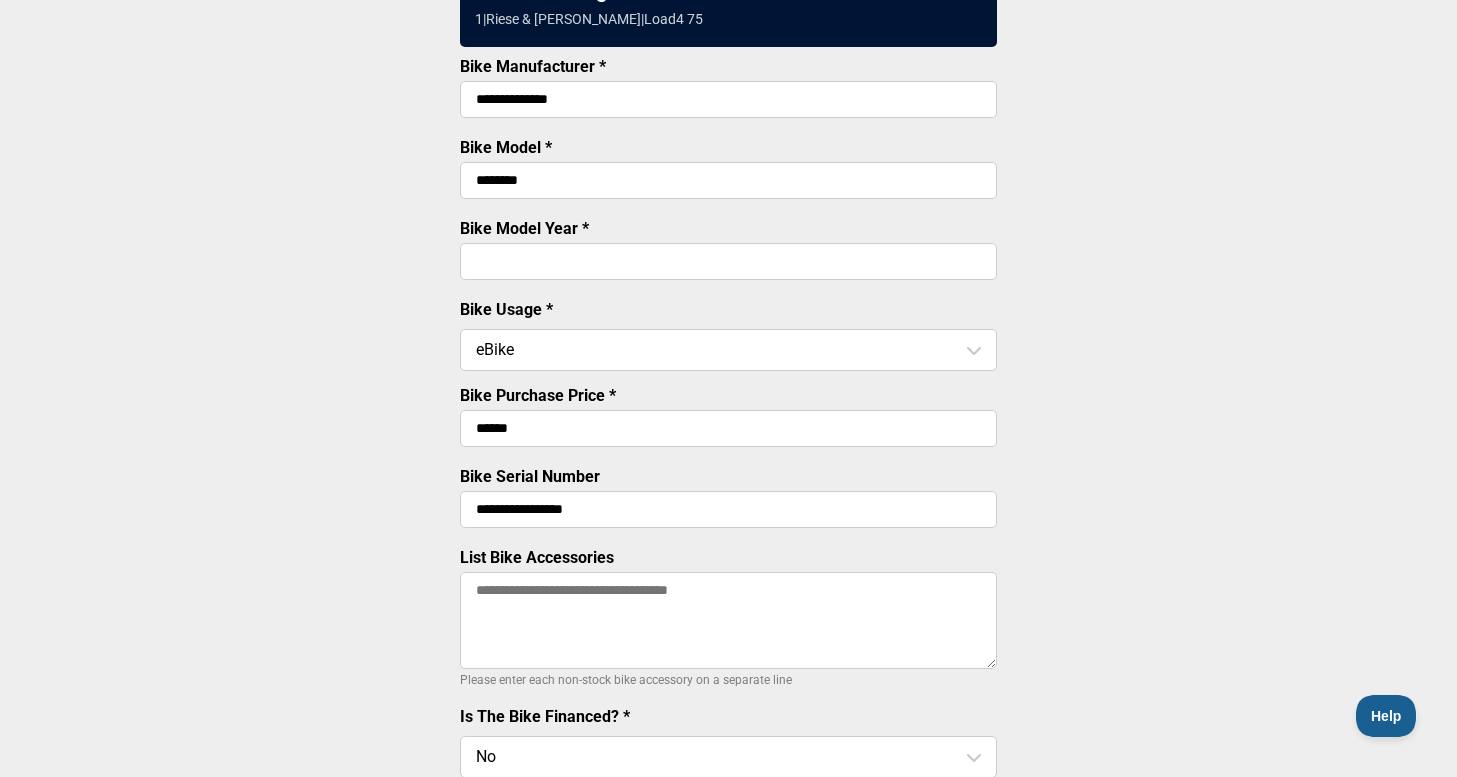 type on "**********" 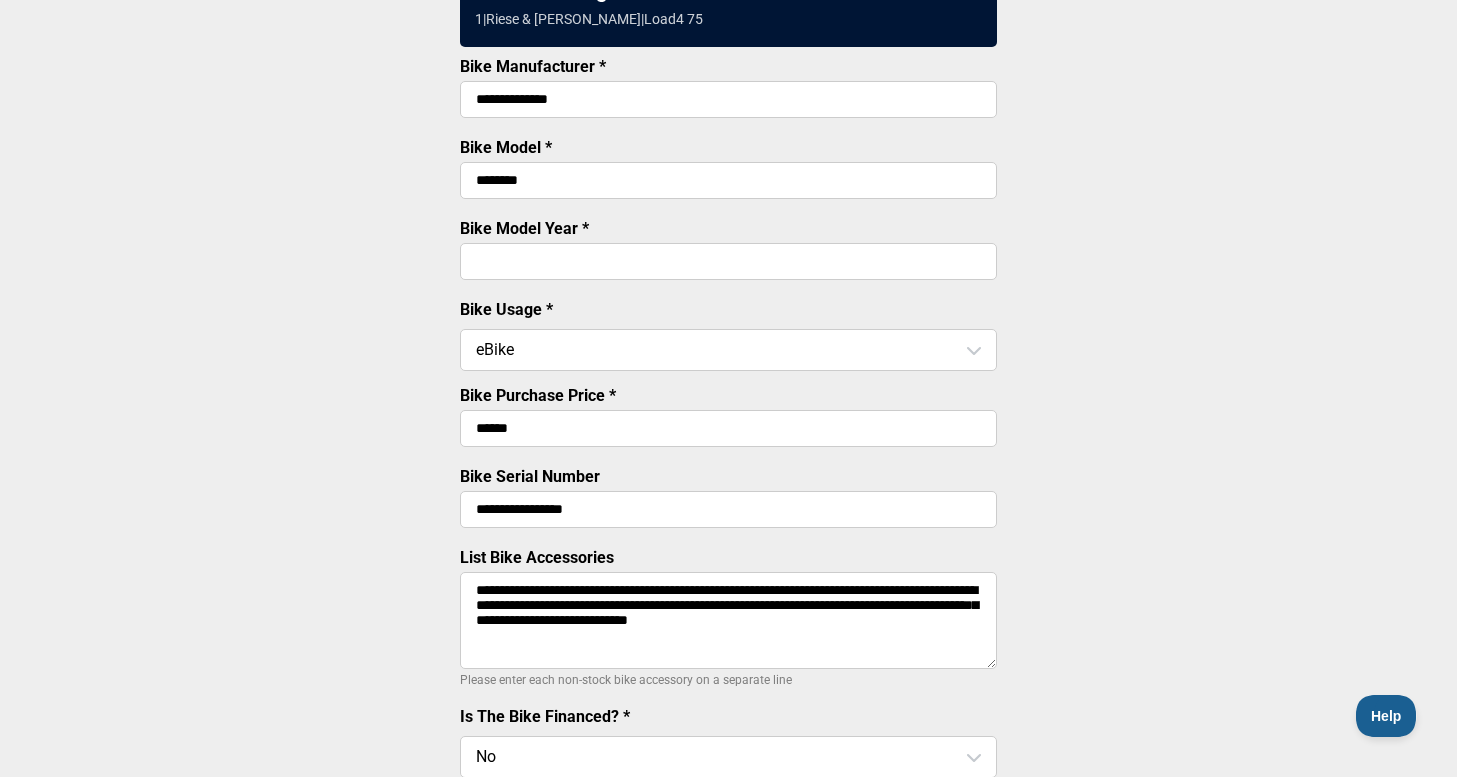 drag, startPoint x: 629, startPoint y: 600, endPoint x: 593, endPoint y: 596, distance: 36.221542 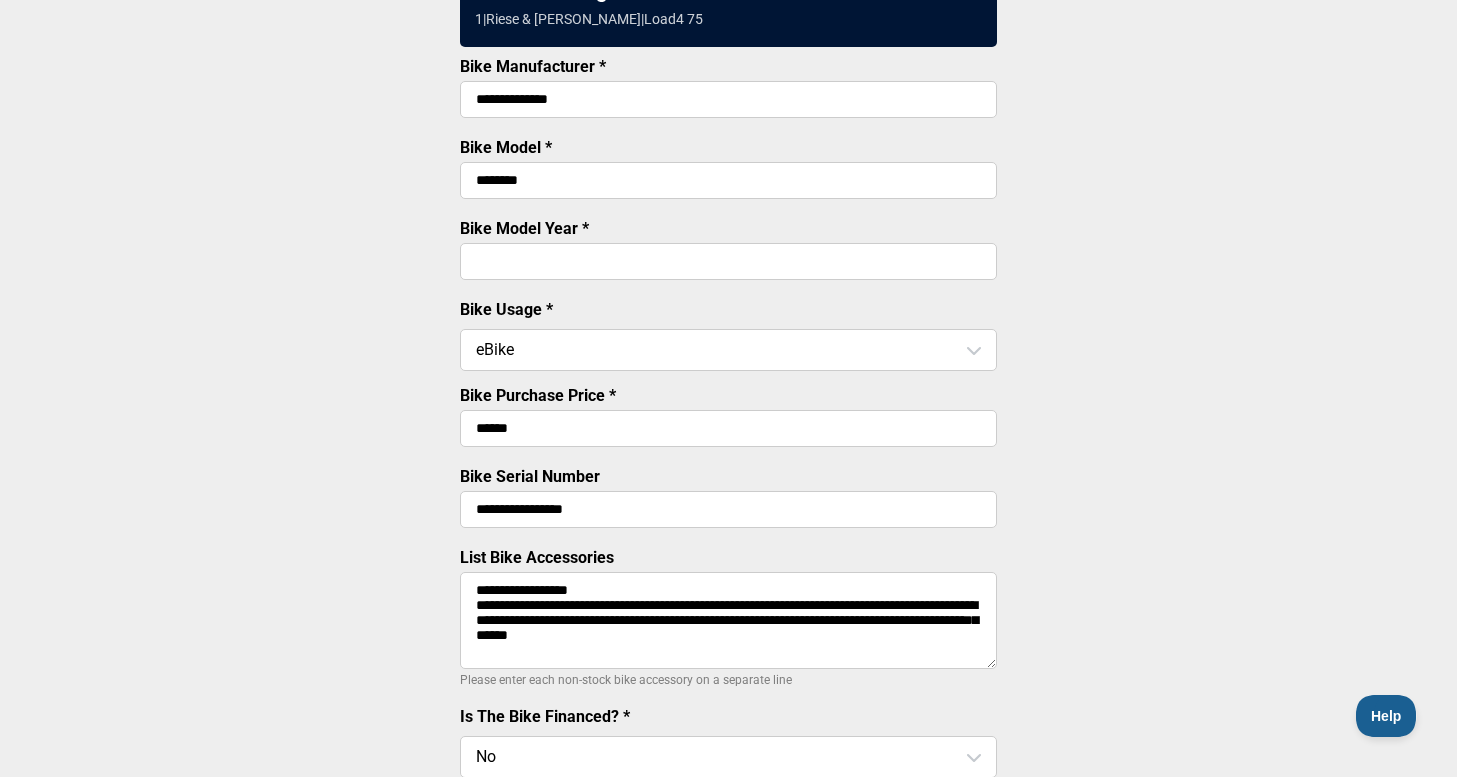 drag, startPoint x: 628, startPoint y: 610, endPoint x: 475, endPoint y: 611, distance: 153.00327 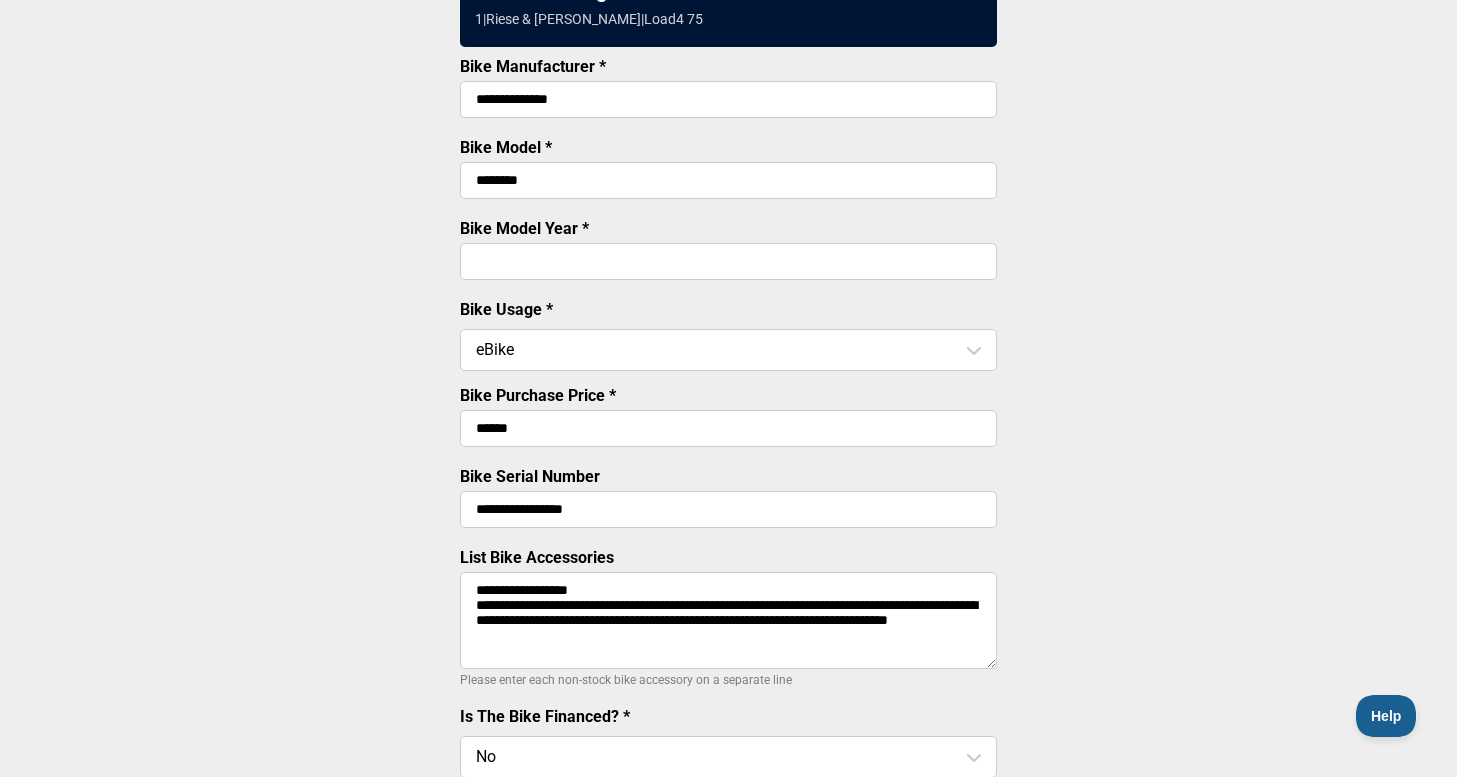 click on "**********" at bounding box center (728, 620) 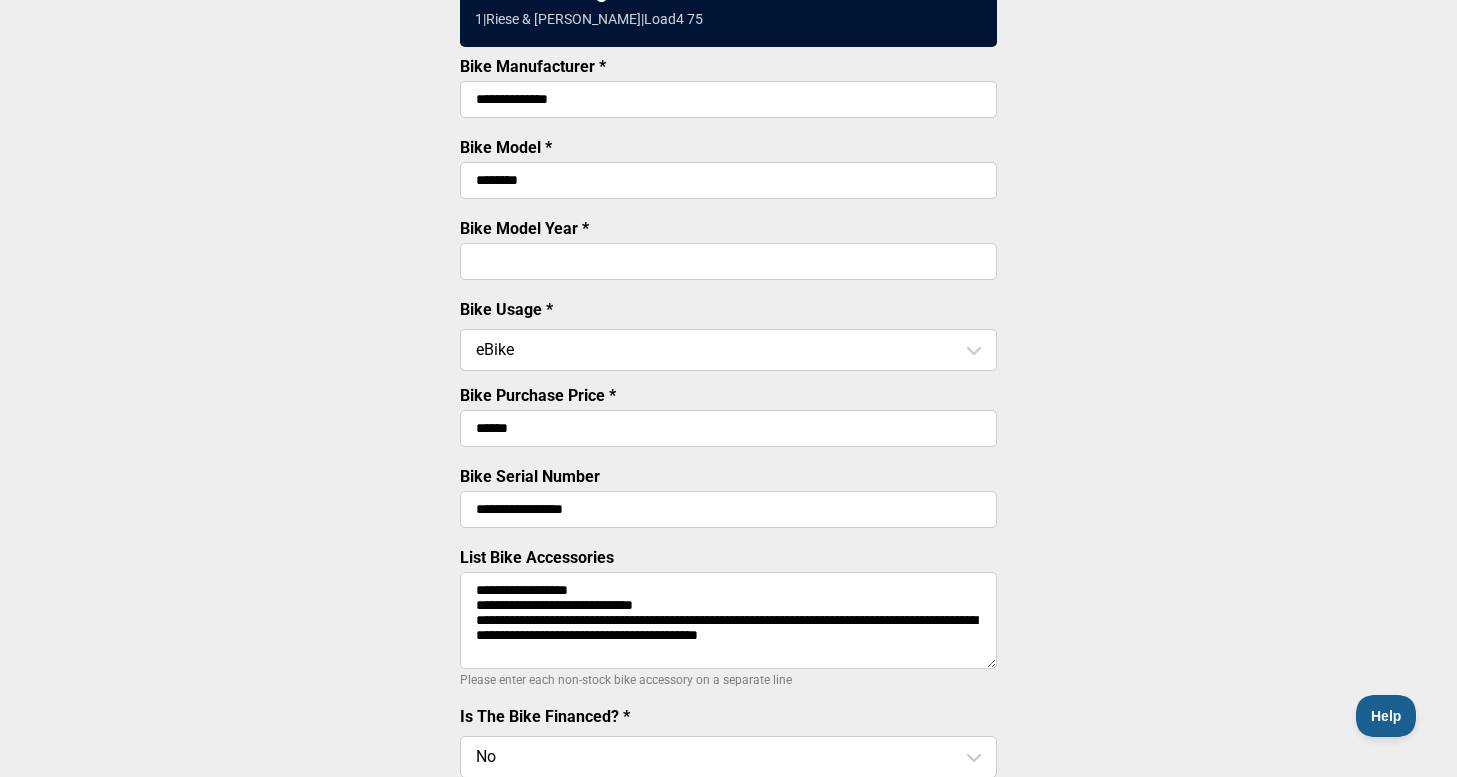 click on "**********" at bounding box center [728, 620] 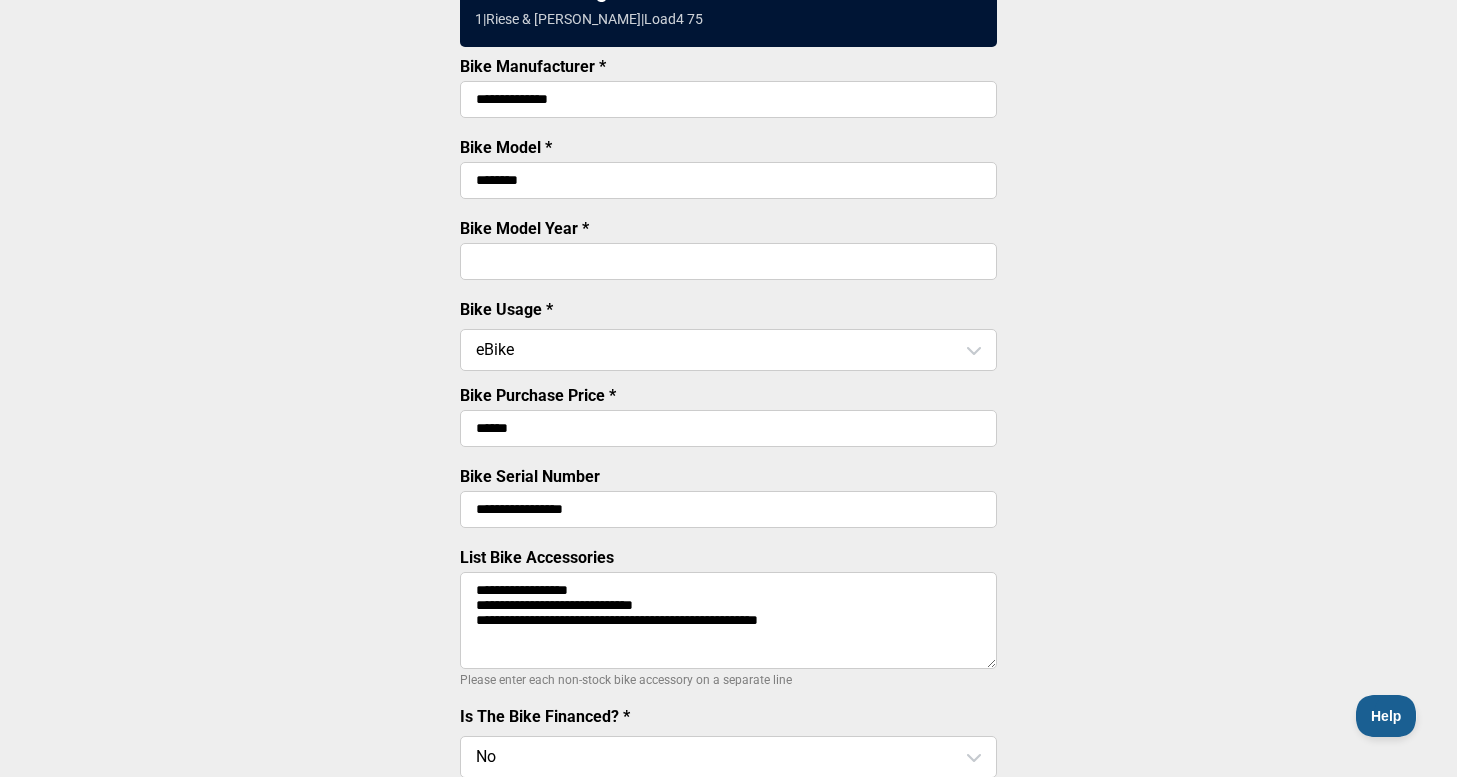 drag, startPoint x: 847, startPoint y: 633, endPoint x: 665, endPoint y: 626, distance: 182.13457 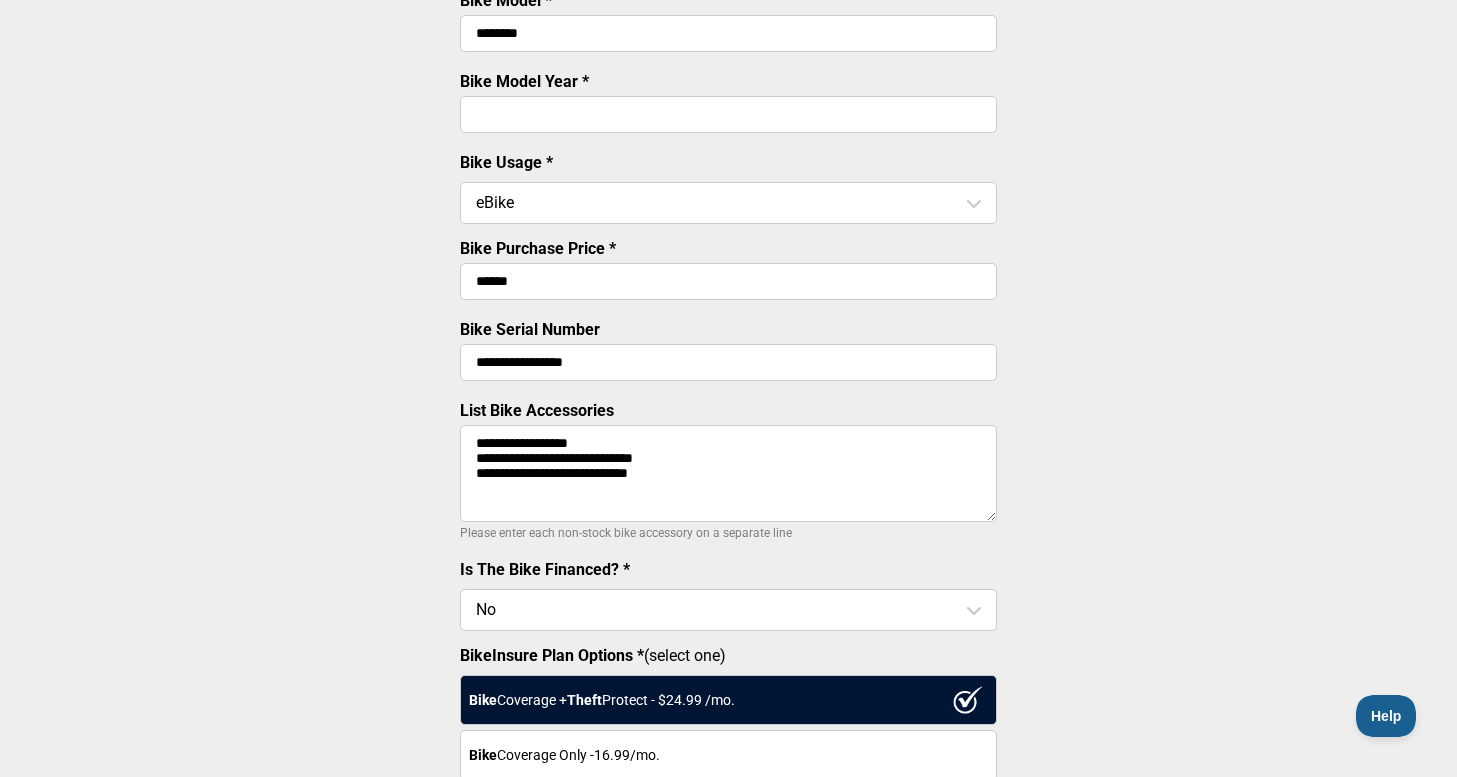 scroll, scrollTop: 433, scrollLeft: 0, axis: vertical 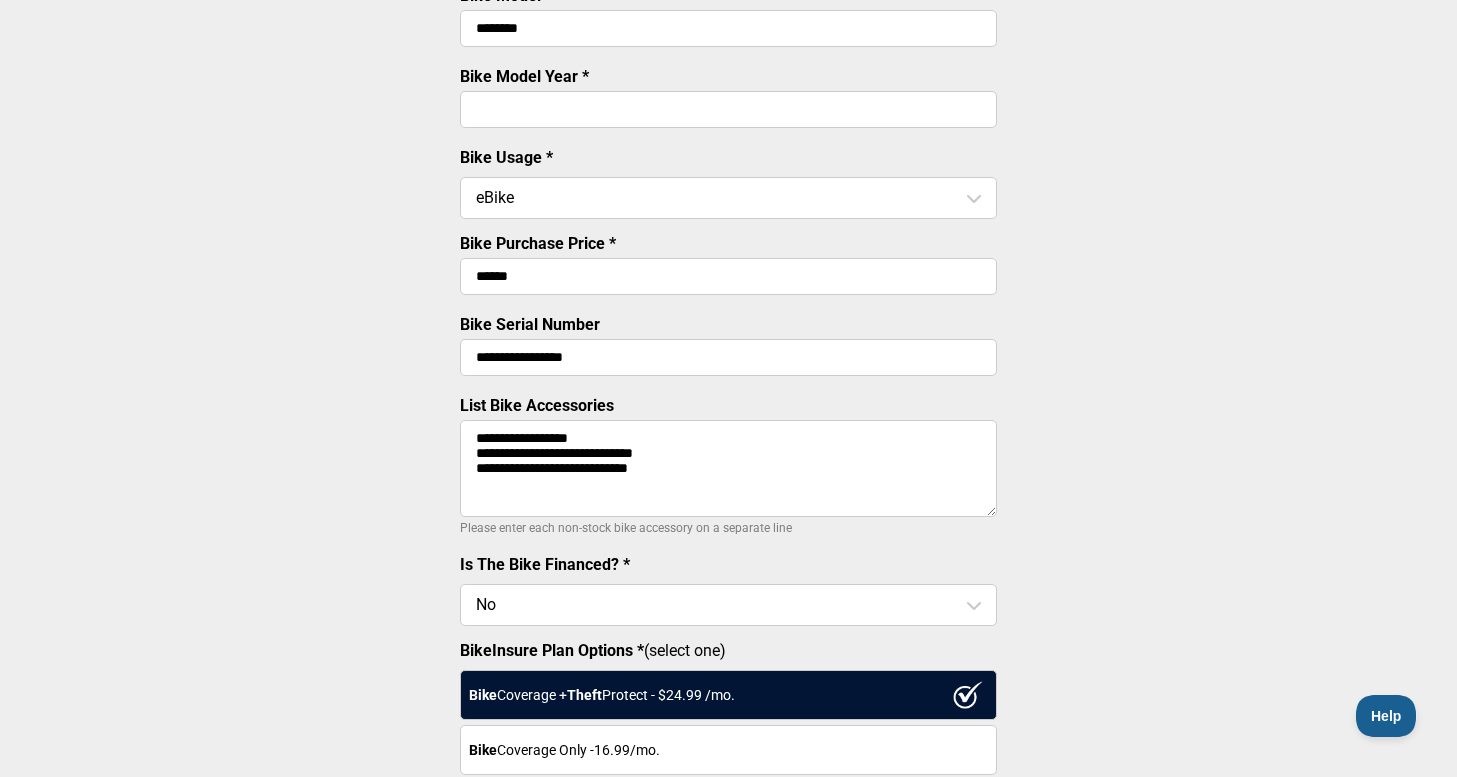 type on "**********" 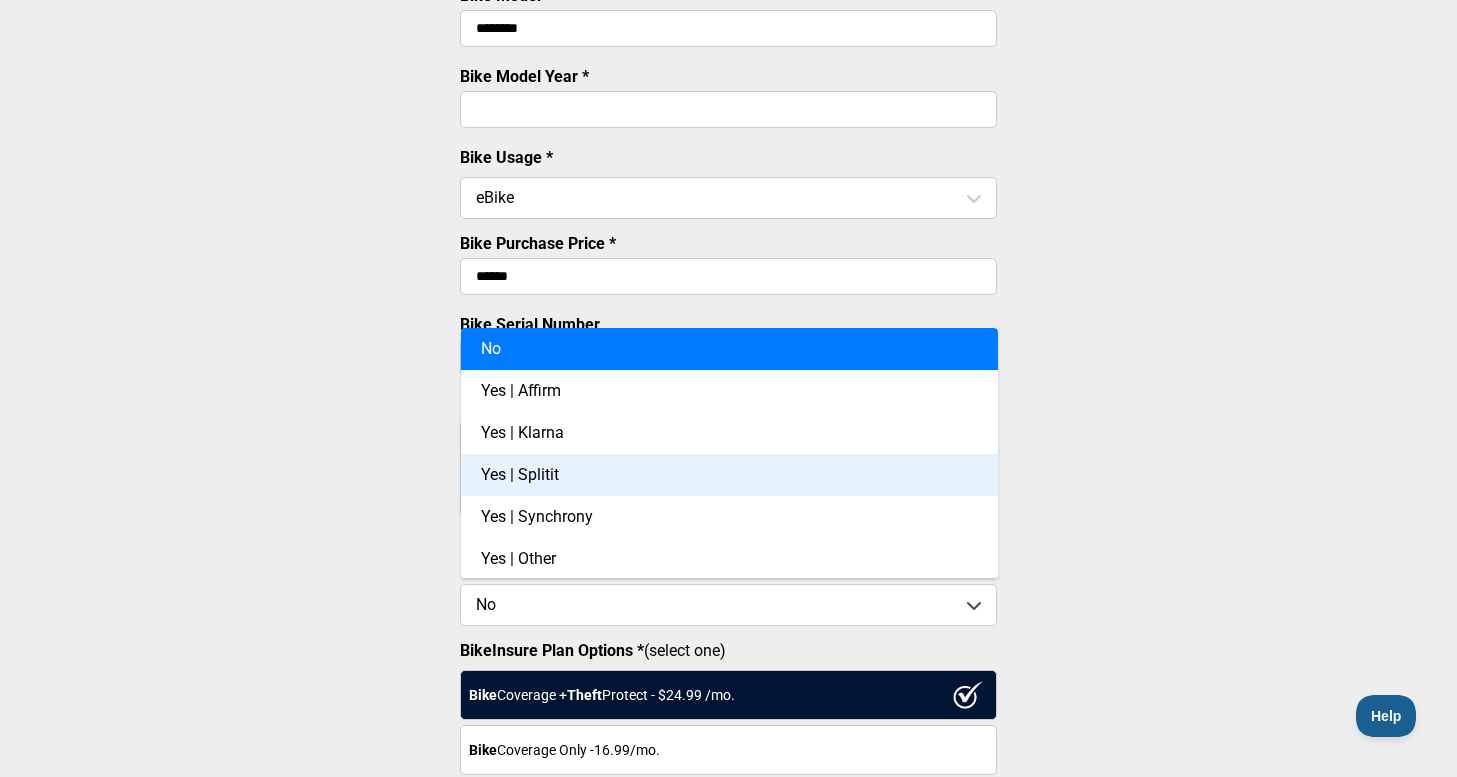 scroll, scrollTop: 2, scrollLeft: 0, axis: vertical 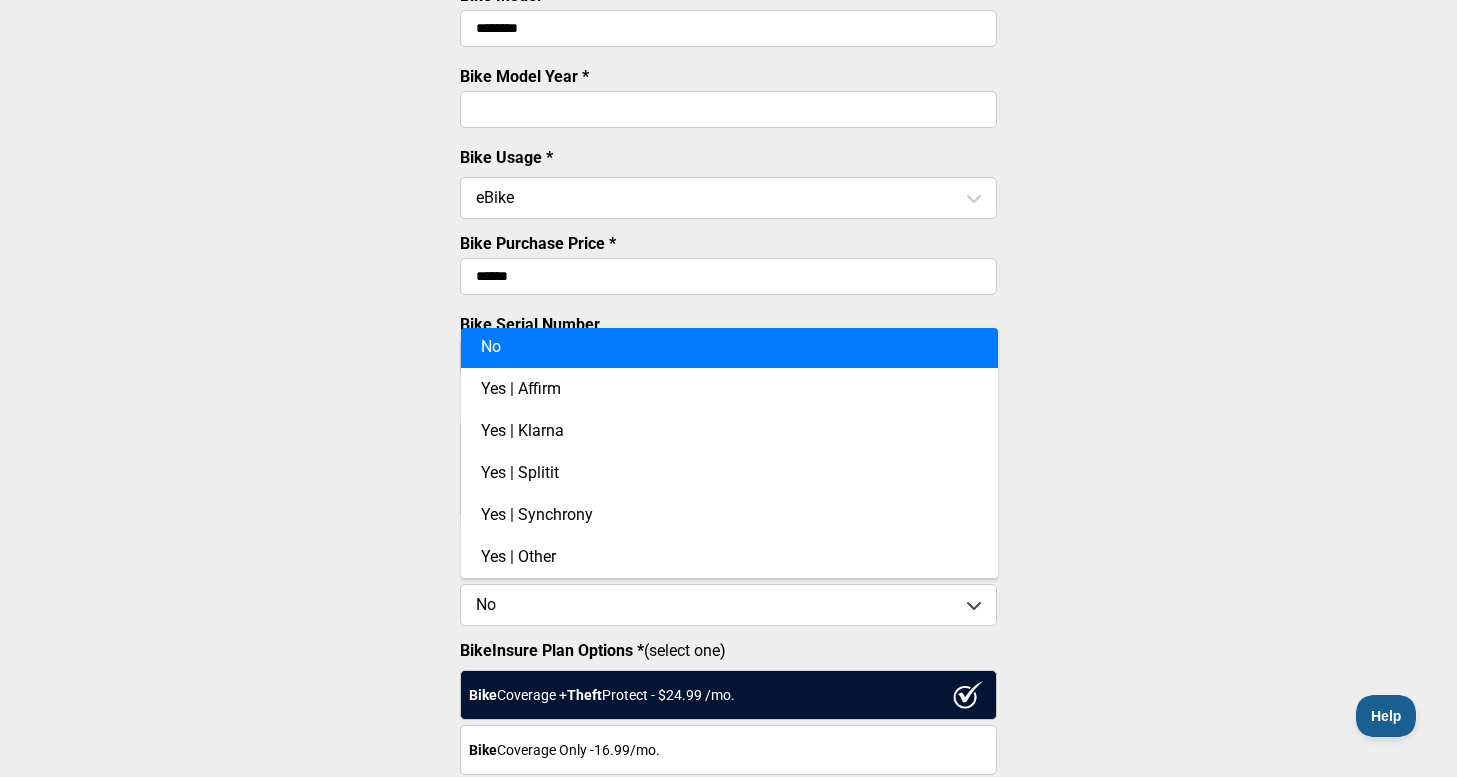 click on "No" at bounding box center [729, 347] 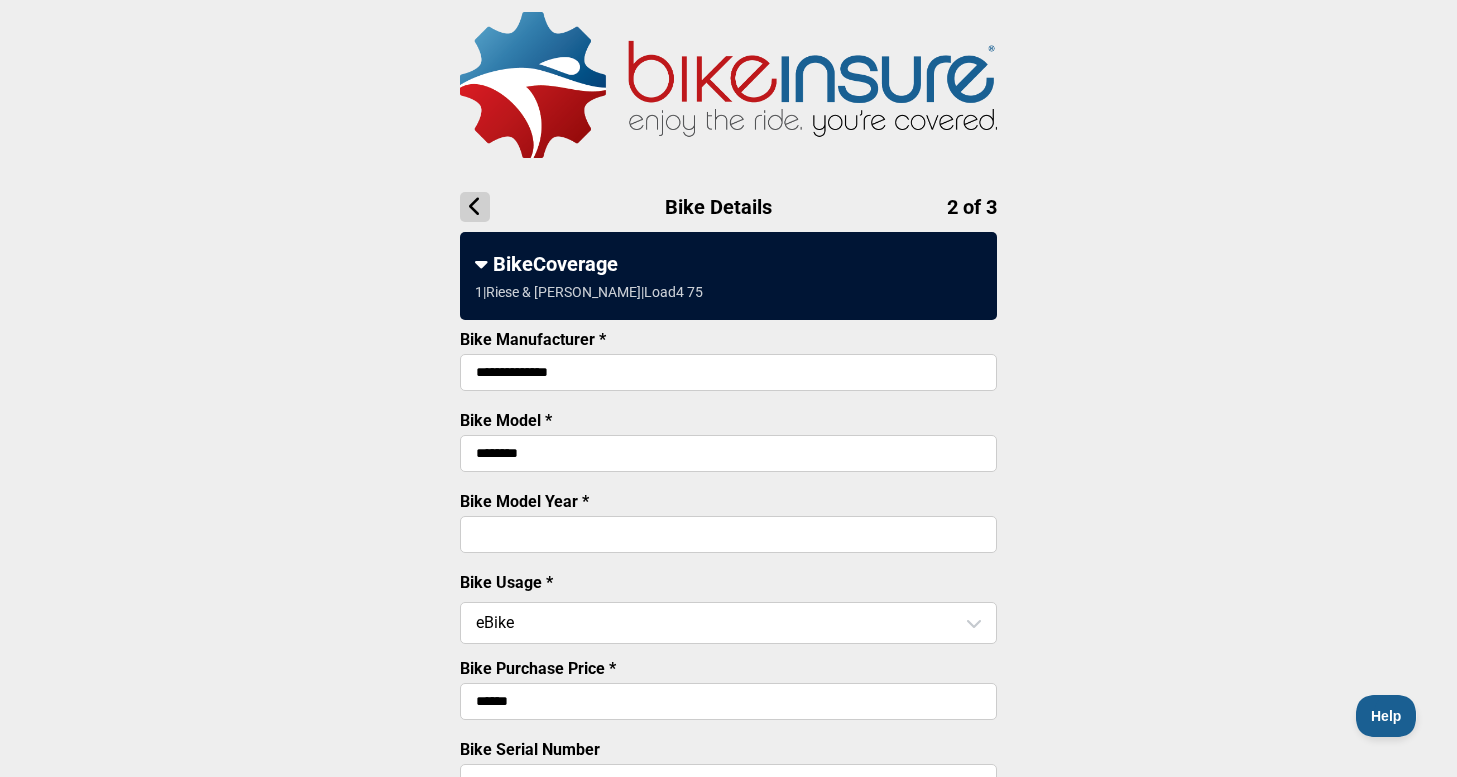scroll, scrollTop: 0, scrollLeft: 0, axis: both 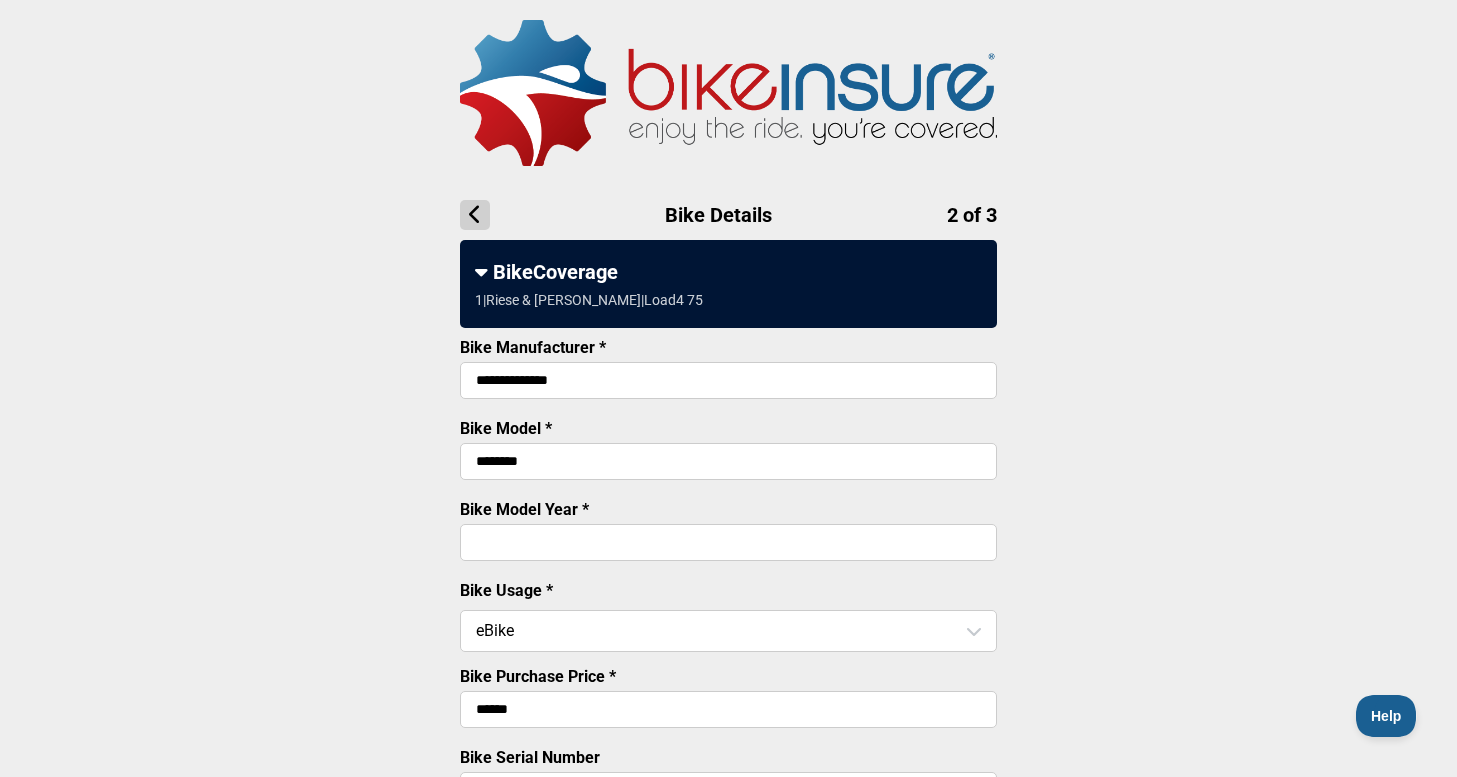 click on "BikeCoverage   1  |  Riese & [PERSON_NAME]  |  Load4 75" at bounding box center [728, 284] 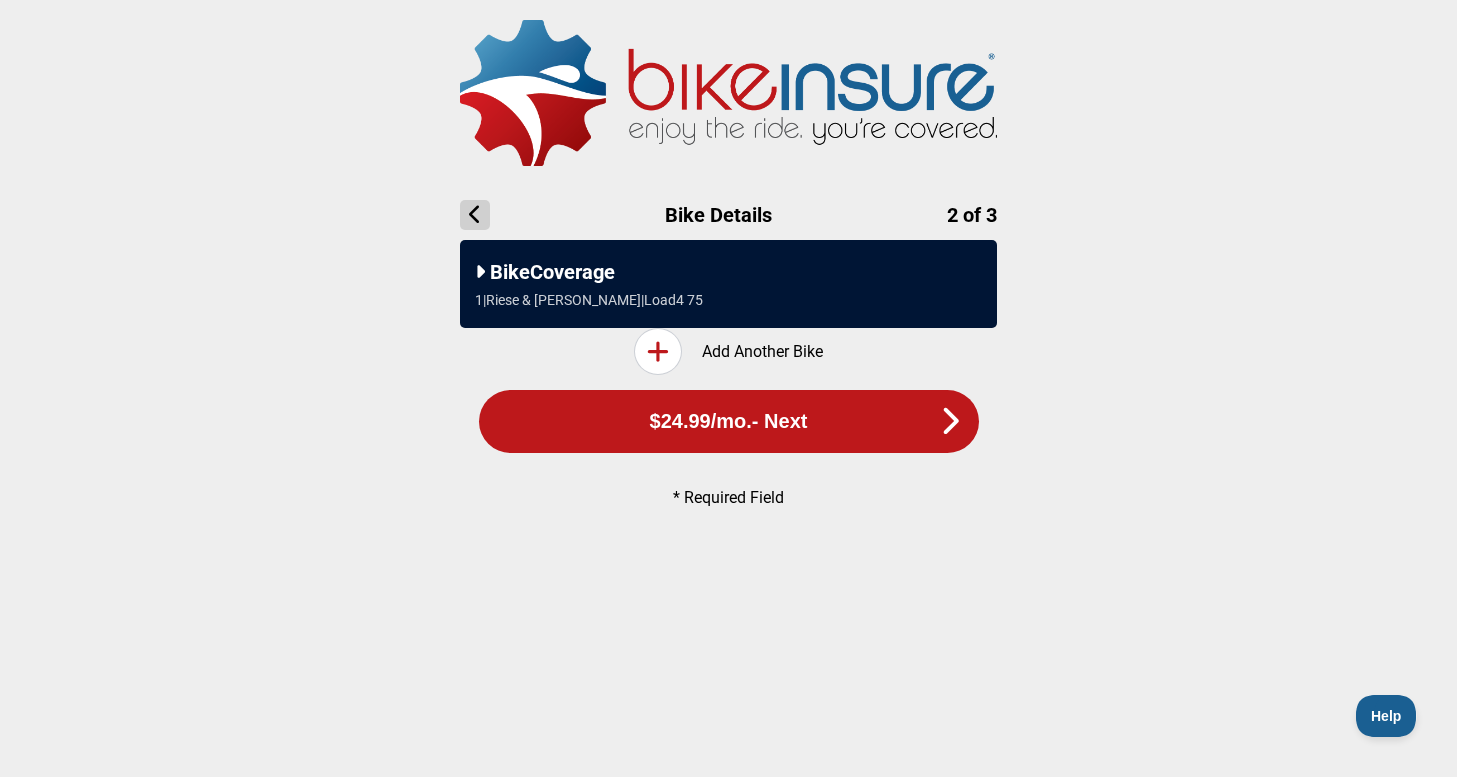 click at bounding box center [480, 272] 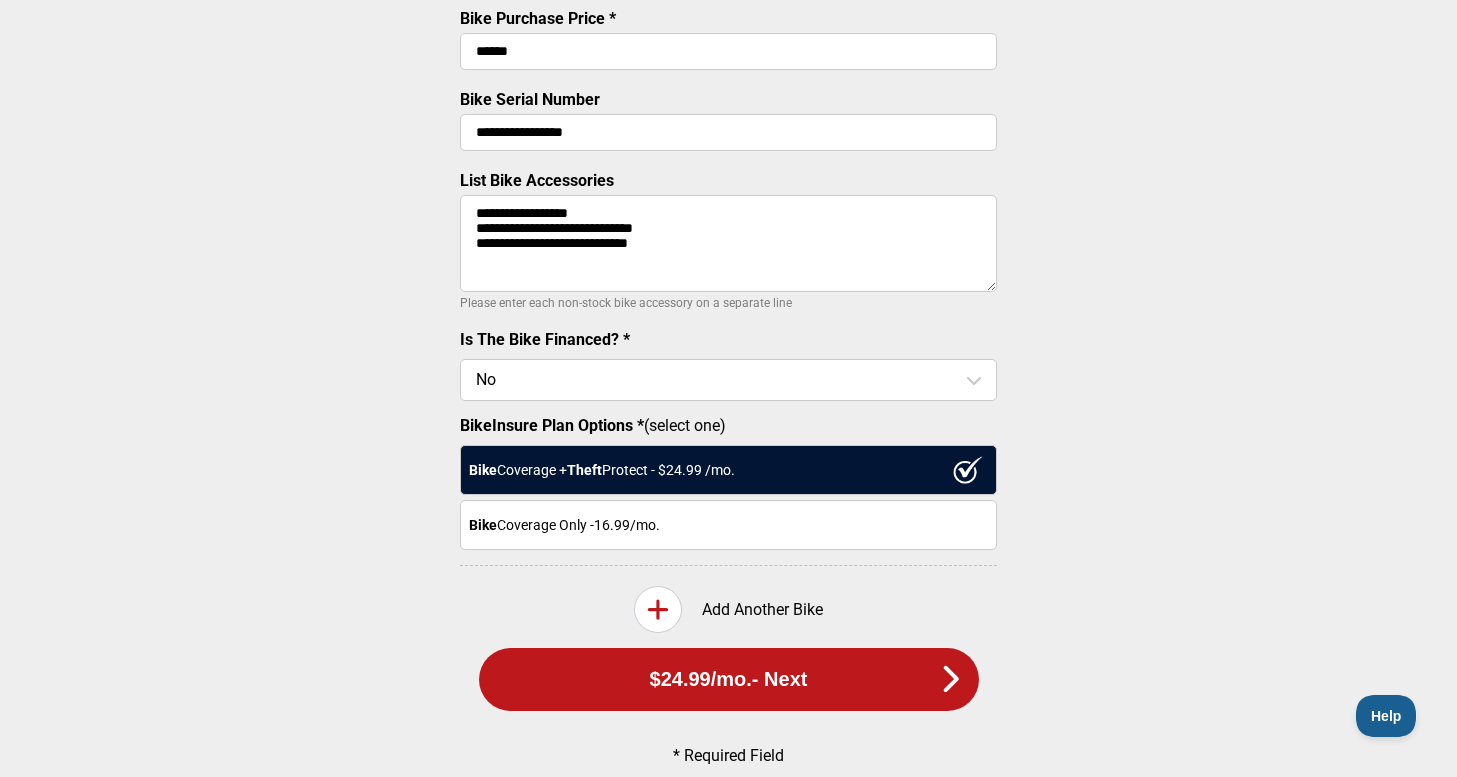 scroll, scrollTop: 700, scrollLeft: 0, axis: vertical 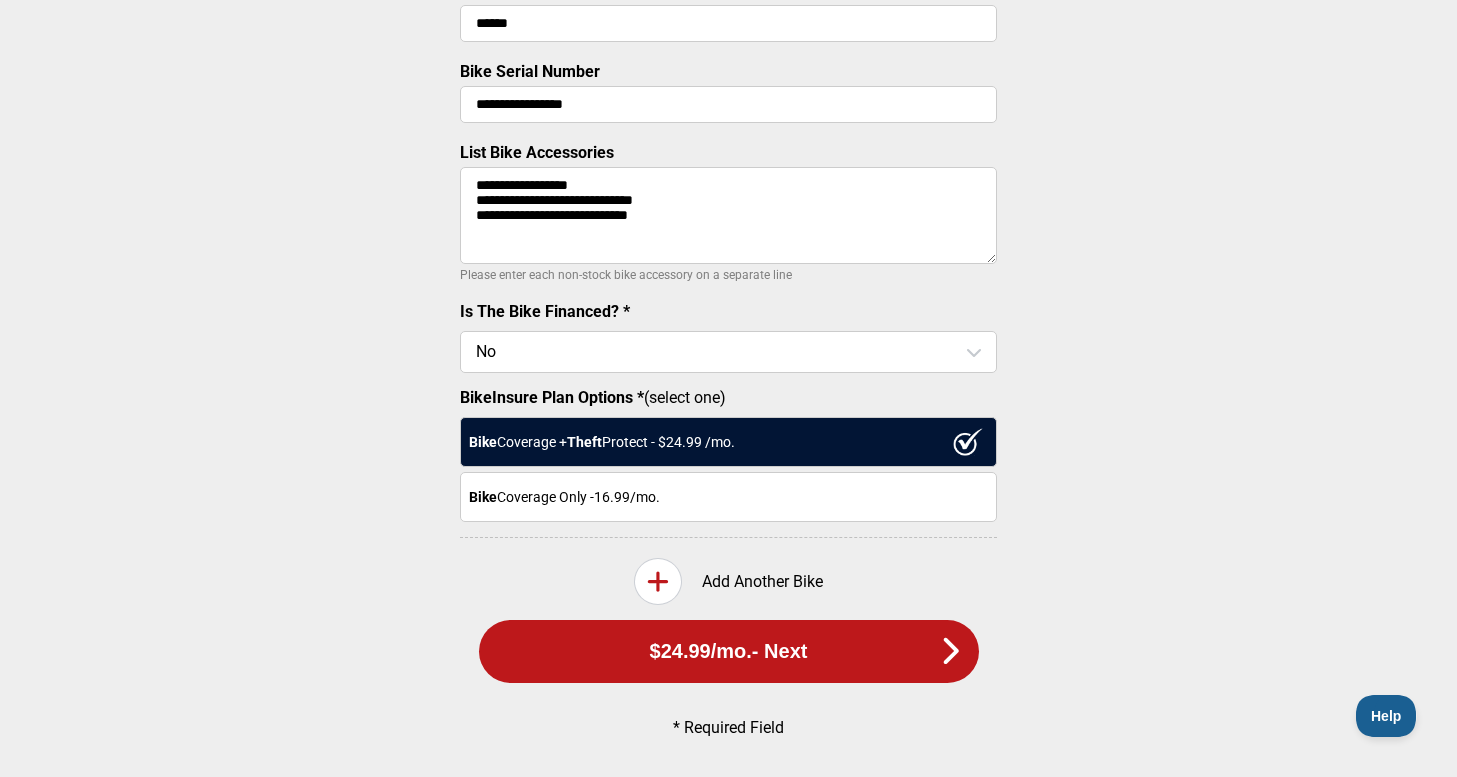 click on "$24.99 /mo.  - Next" at bounding box center (729, 651) 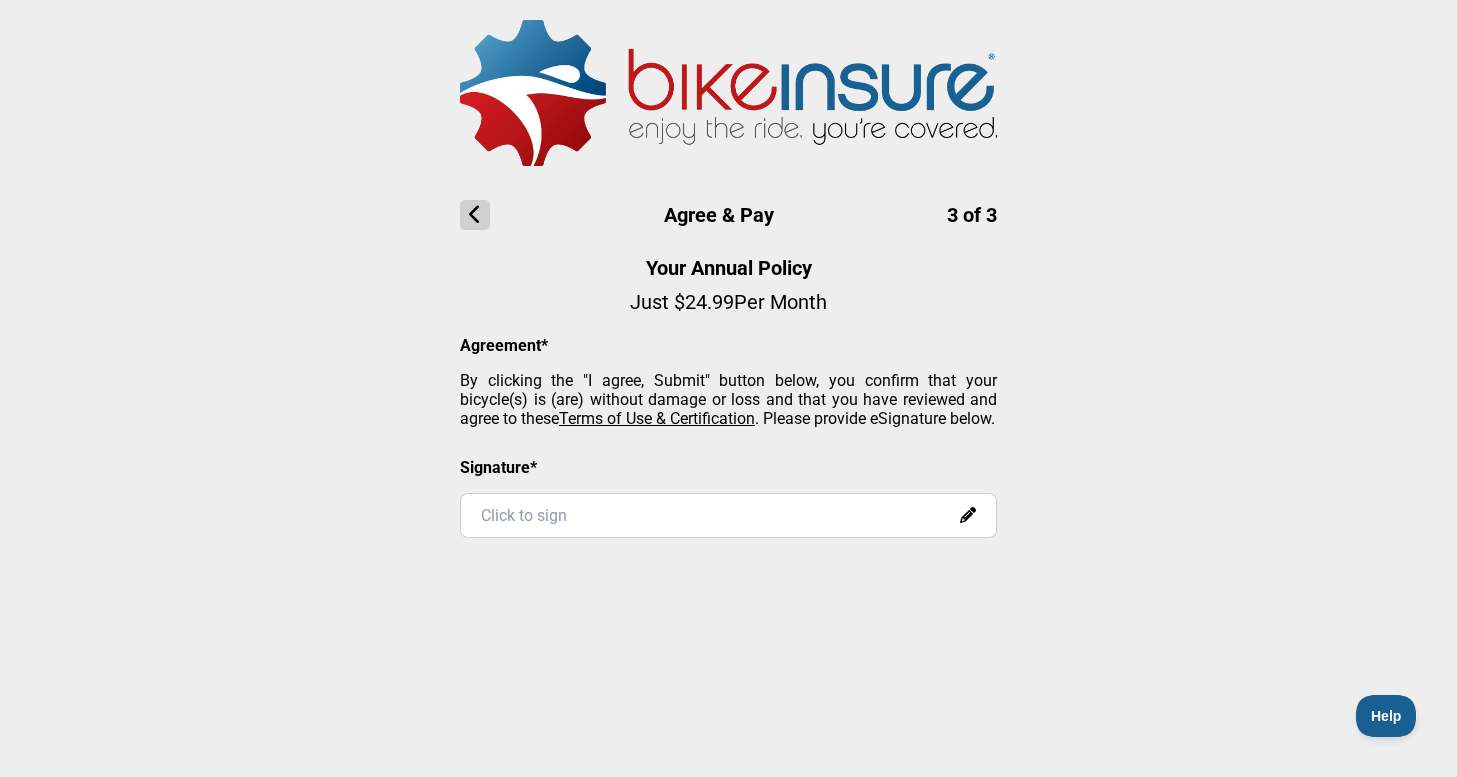 scroll, scrollTop: 0, scrollLeft: 0, axis: both 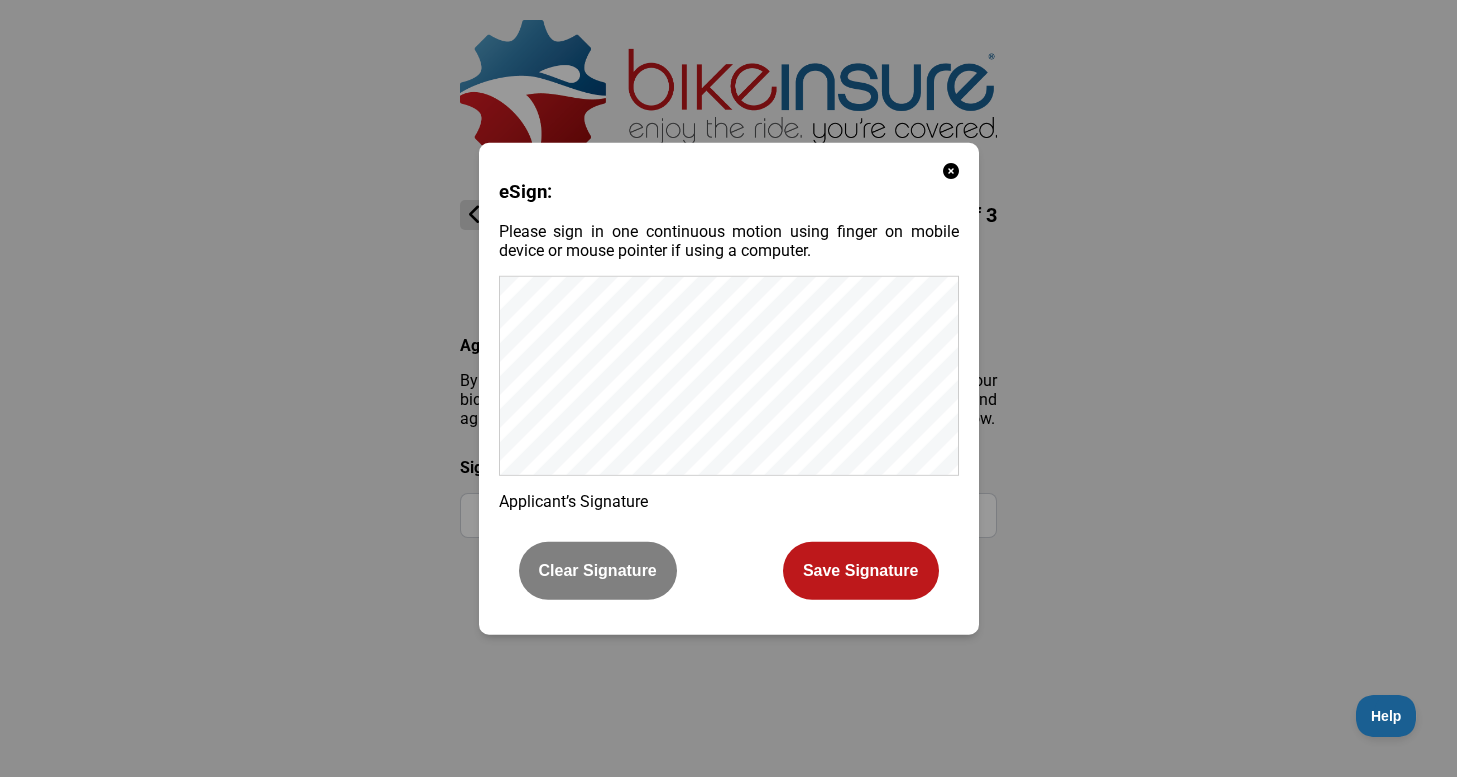click on "Save Signature" at bounding box center (861, 571) 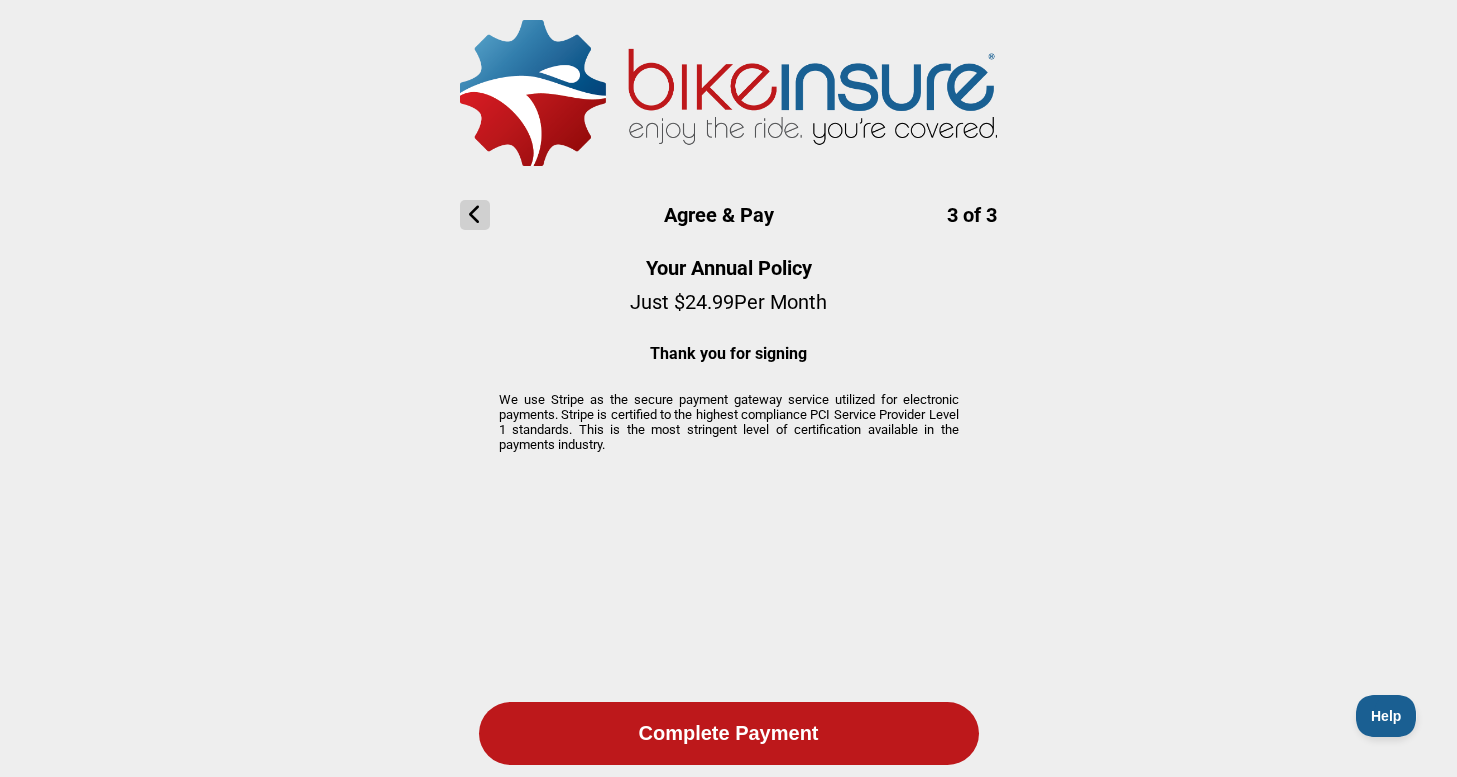 scroll, scrollTop: 21, scrollLeft: 0, axis: vertical 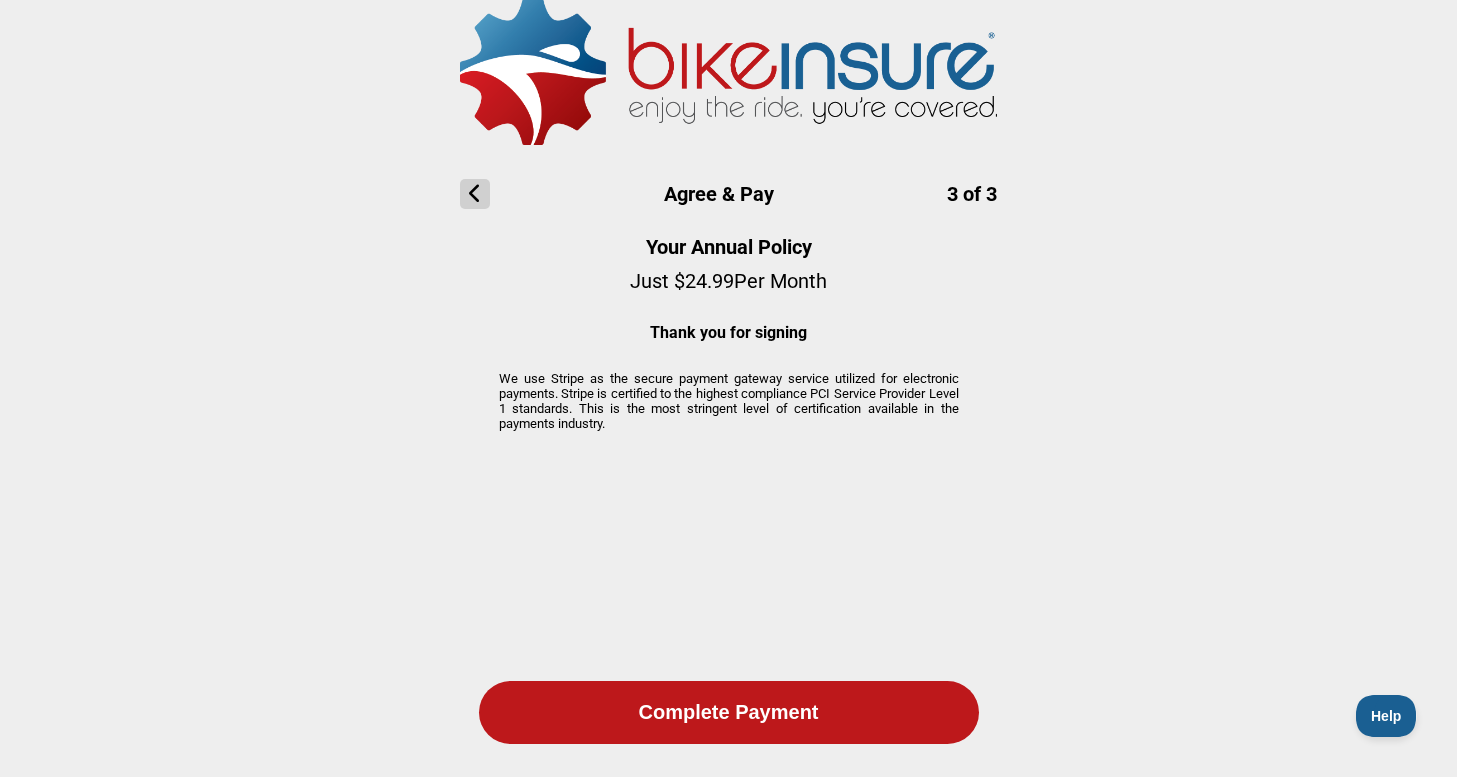 click on "Agree & Pay  3 of 3   Your Annual Policy   Just $ 24.99  Per Month   Thank you for signing     We use Stripe as the secure payment gateway service utilized for electronic payments. Stripe is certified to the highest compliance PCI Service Provider Level 1 standards. This is the most stringent level of certification available in the payments industry.       Complete Payment" at bounding box center [728, 379] 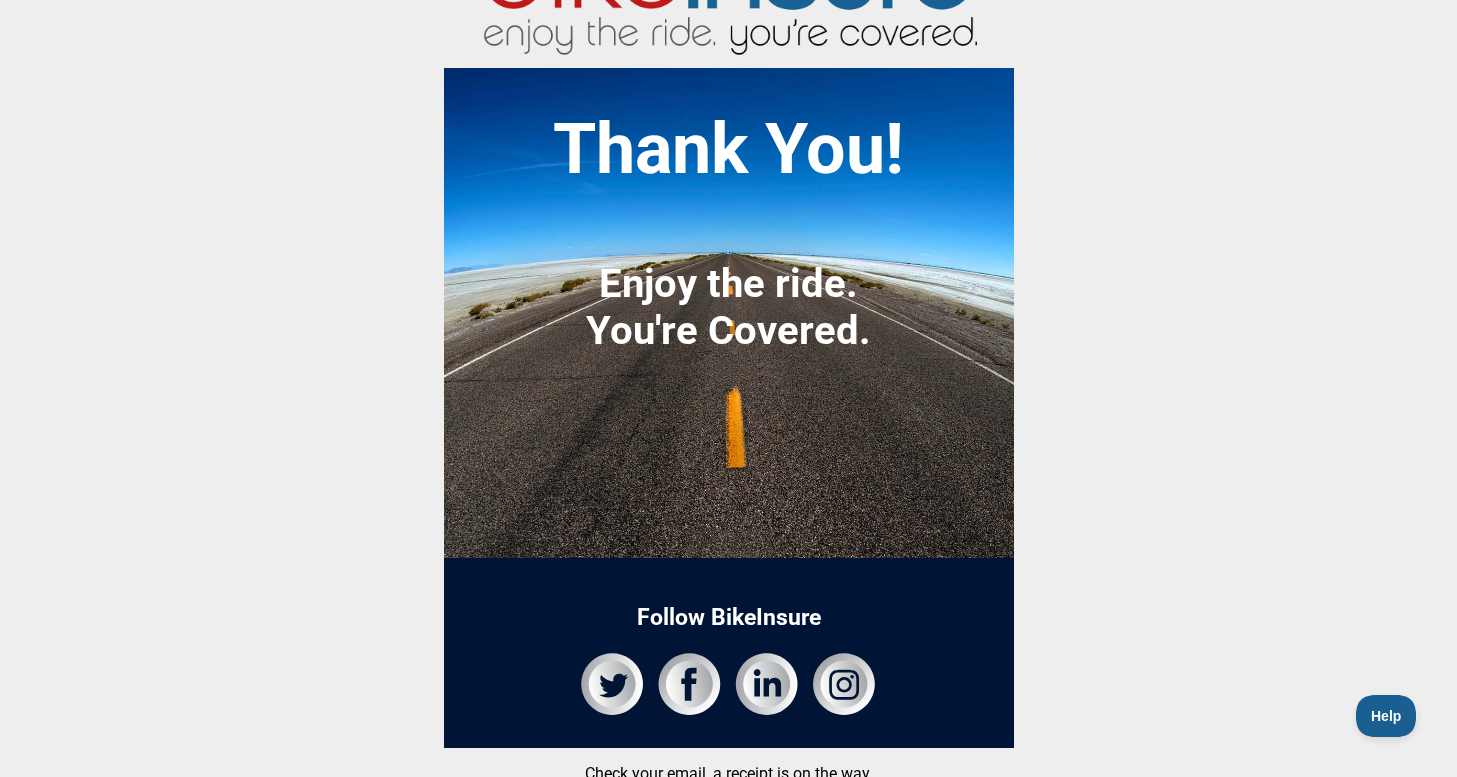 scroll, scrollTop: 114, scrollLeft: 0, axis: vertical 